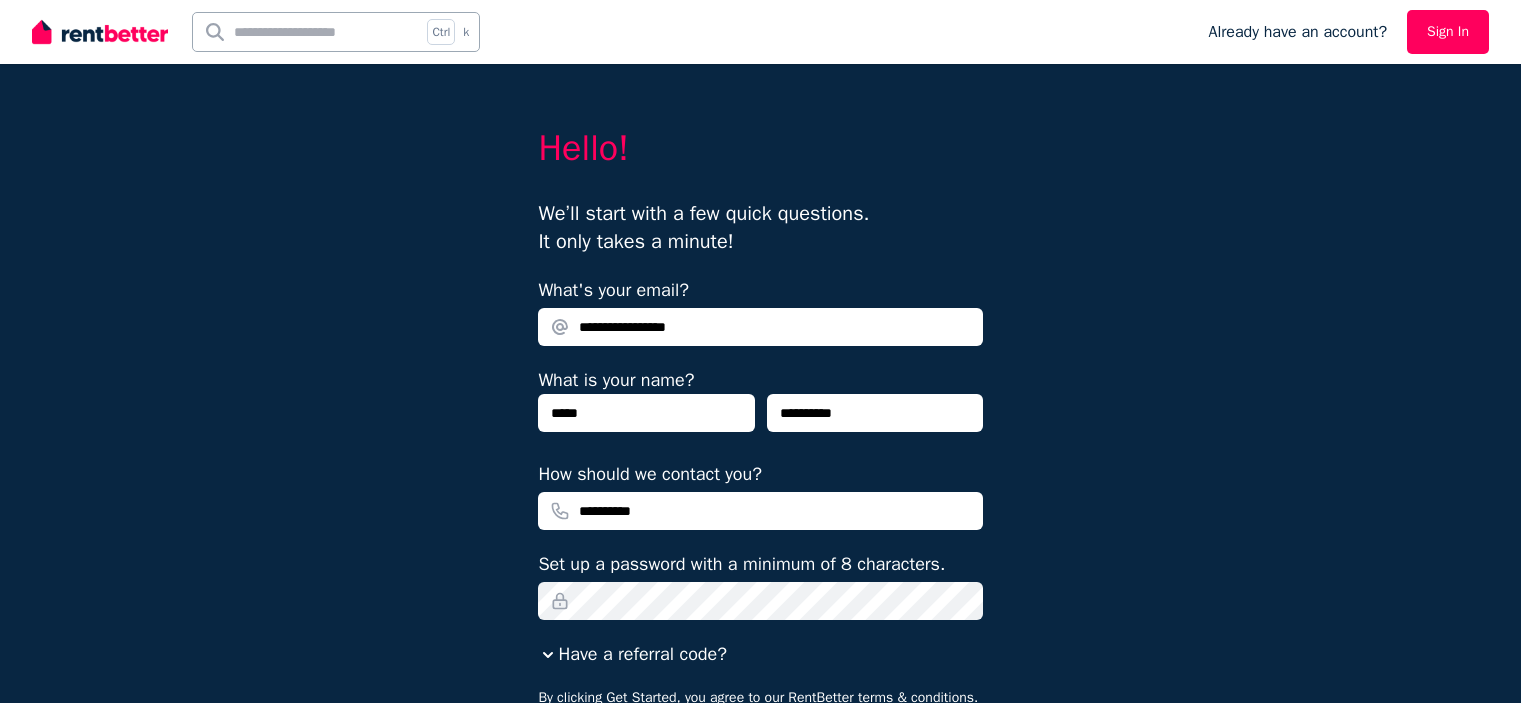 scroll, scrollTop: 0, scrollLeft: 0, axis: both 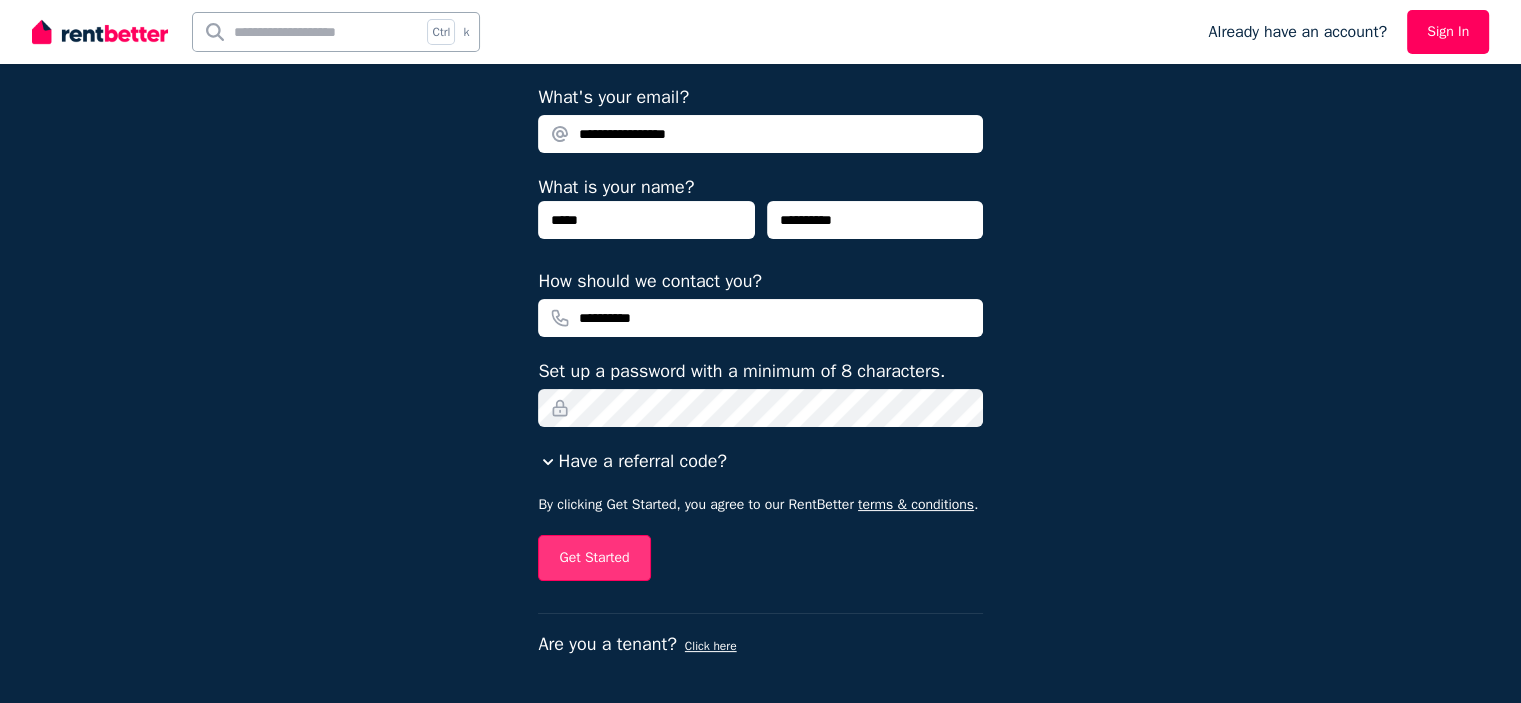 click on "Get Started" at bounding box center (594, 558) 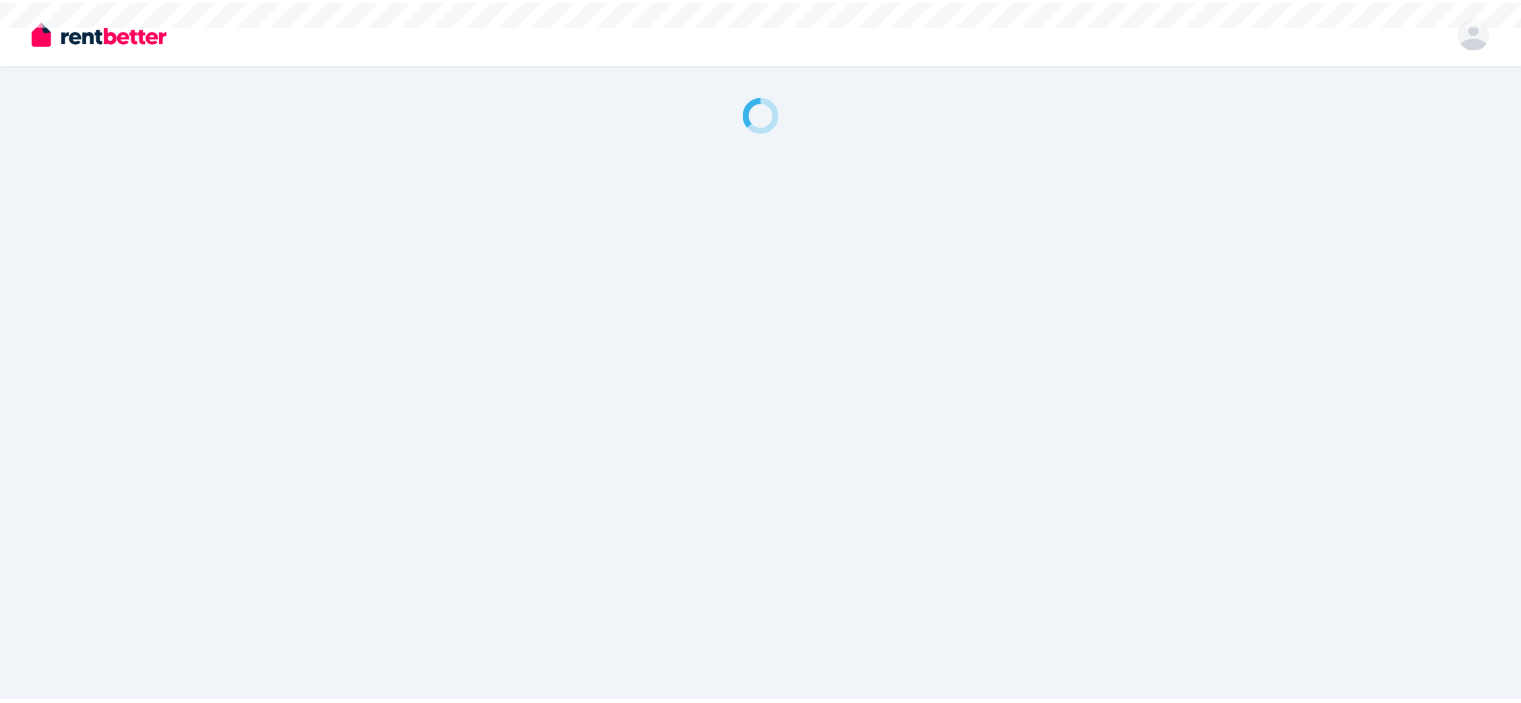 scroll, scrollTop: 0, scrollLeft: 0, axis: both 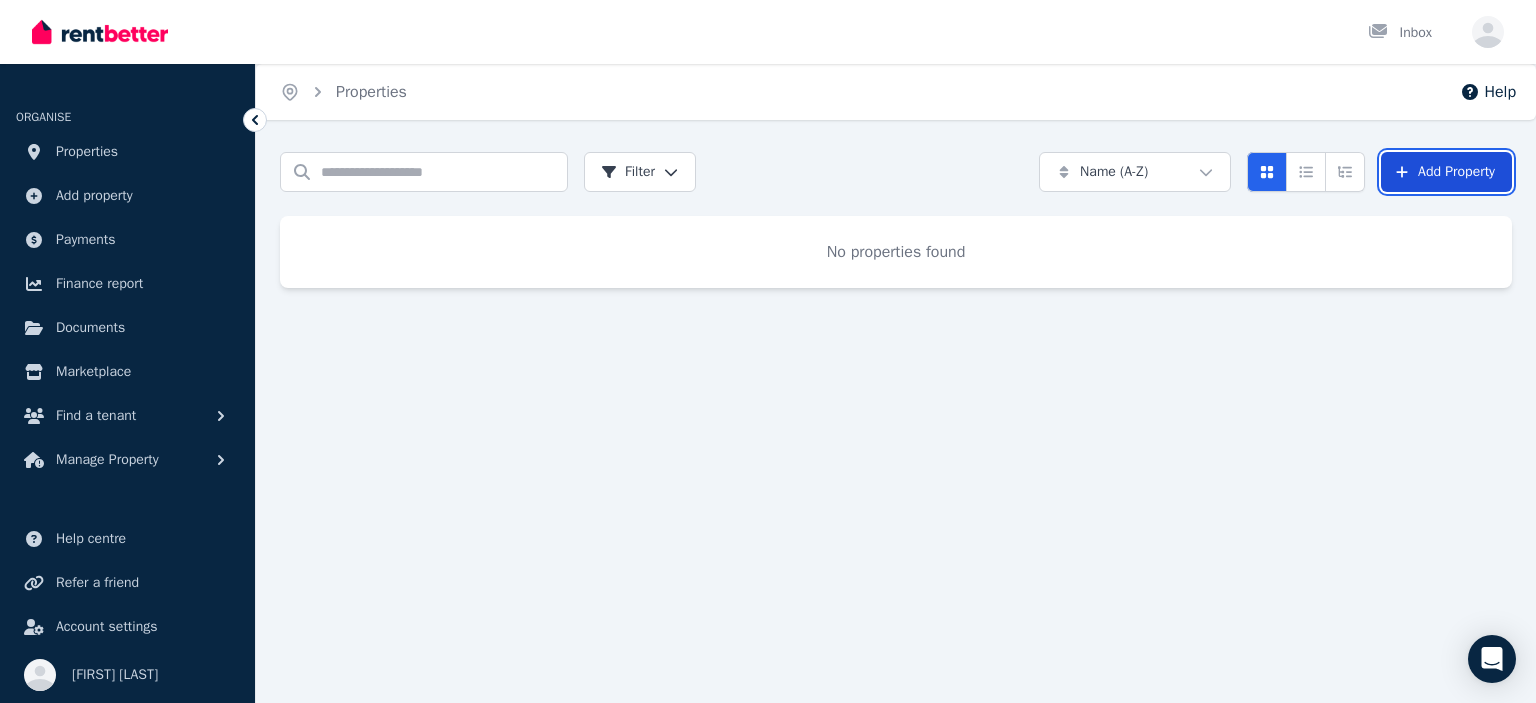 click on "Add Property" at bounding box center [1446, 172] 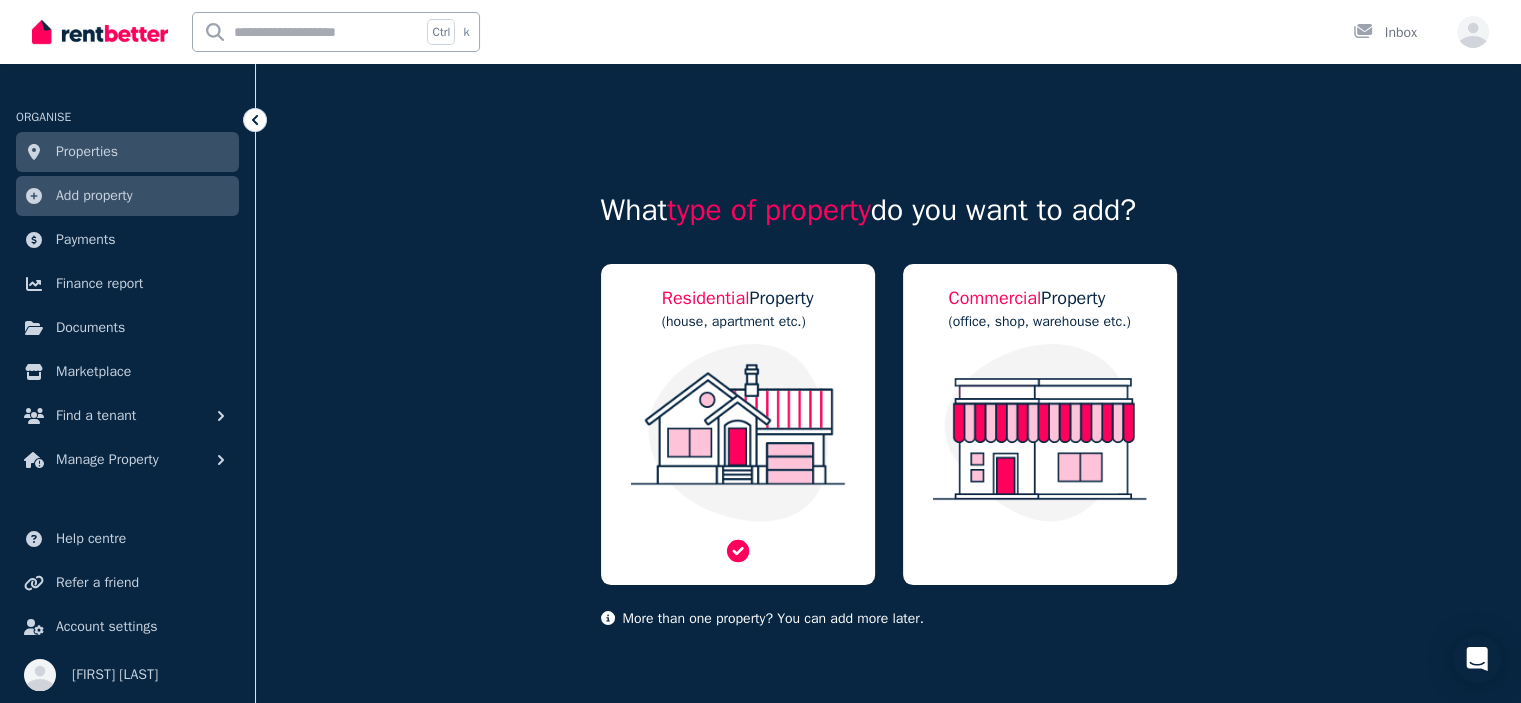 click at bounding box center [738, 433] 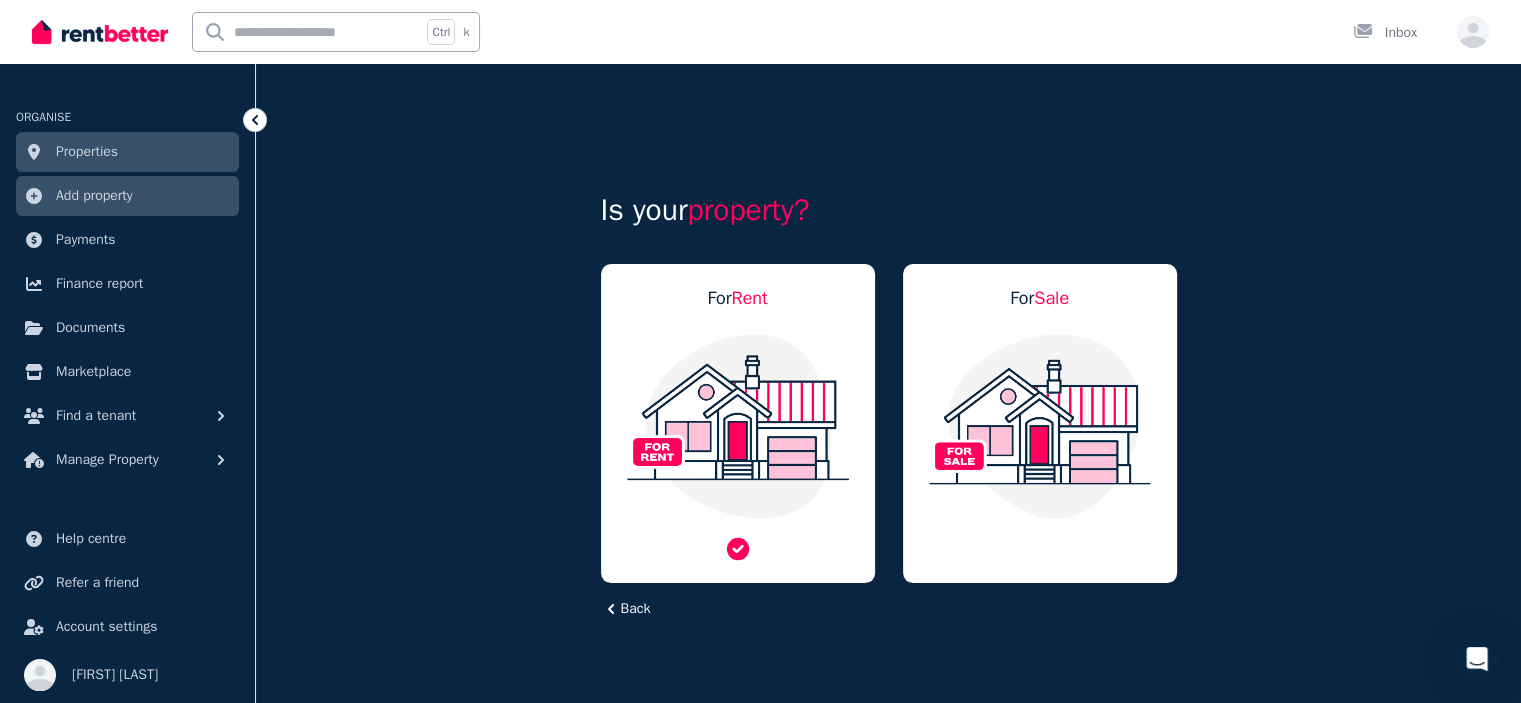click at bounding box center (738, 426) 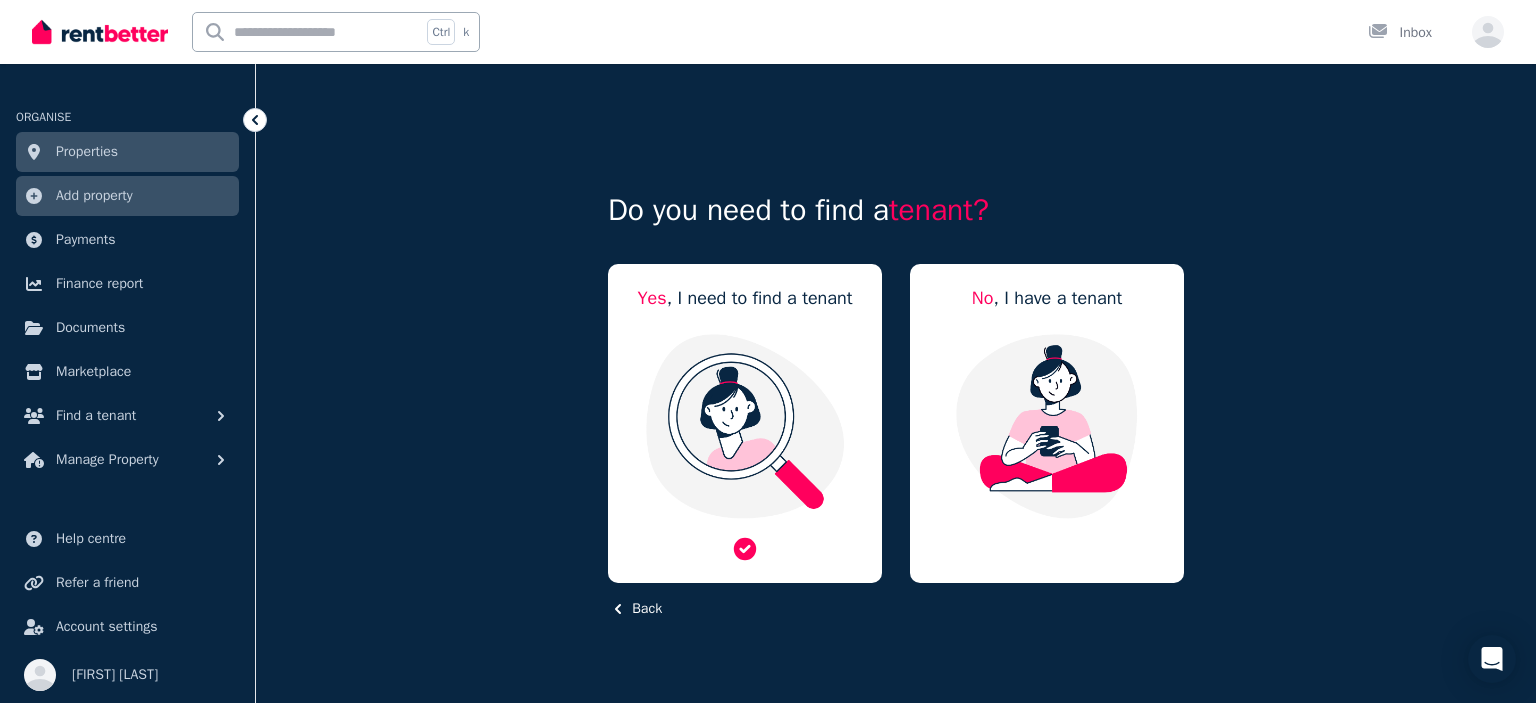 click on "Yes , I need to find a tenant" at bounding box center [745, 423] 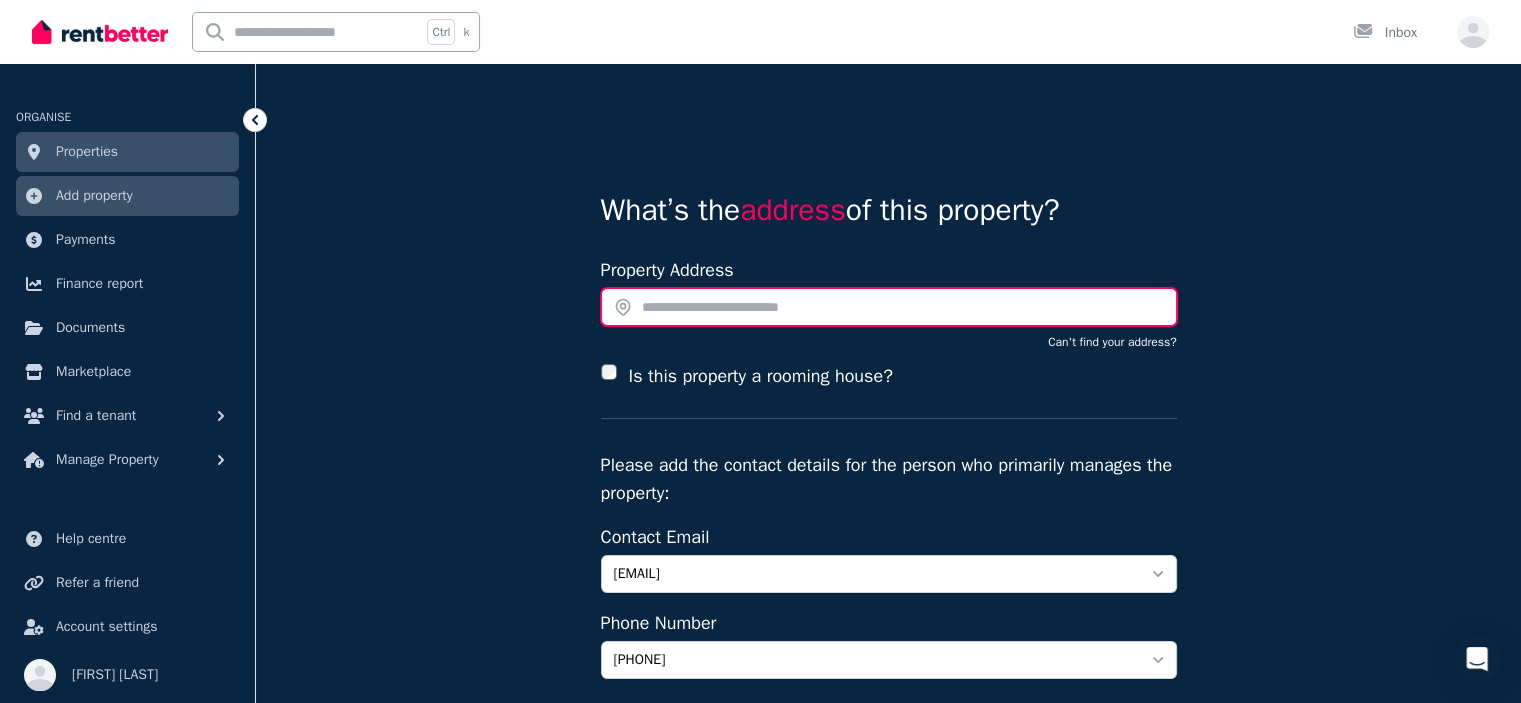 click at bounding box center [889, 307] 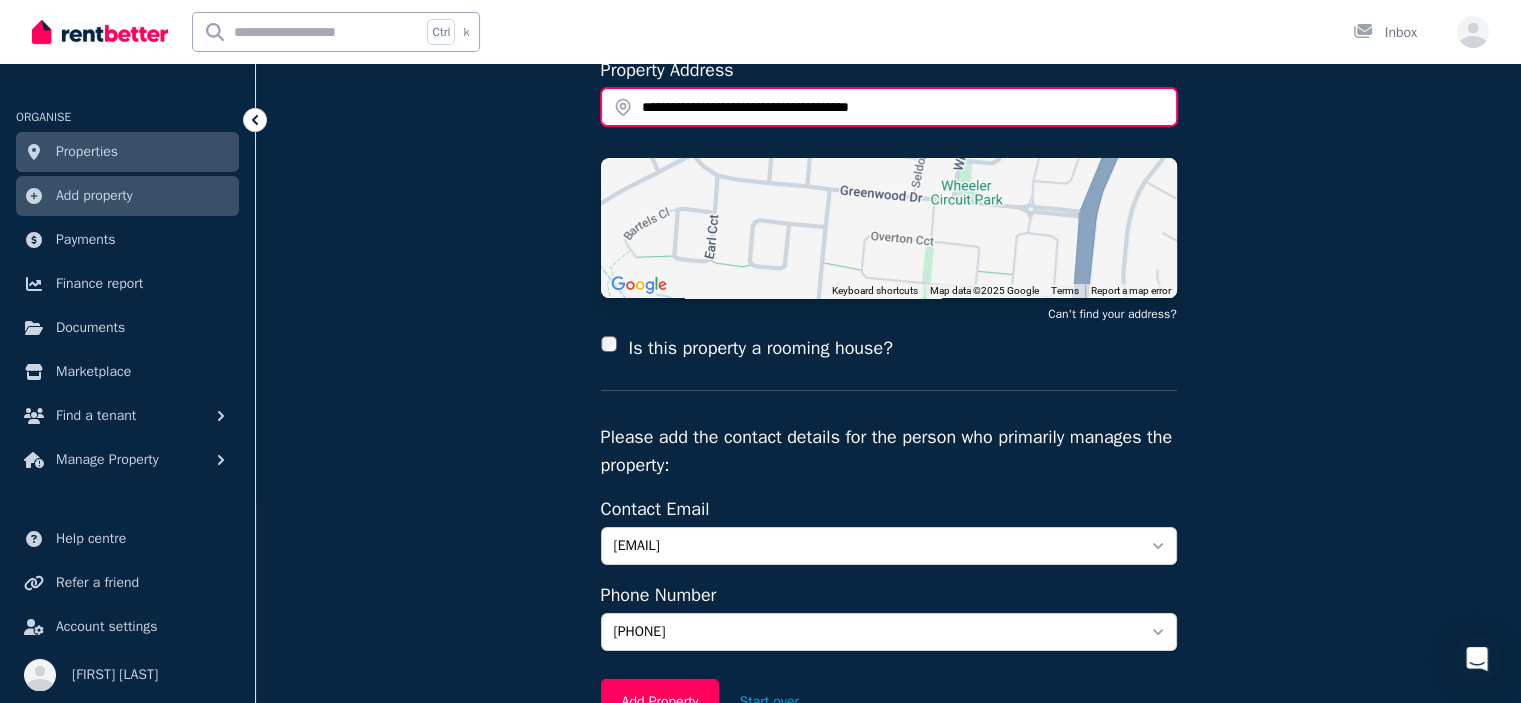 scroll, scrollTop: 300, scrollLeft: 0, axis: vertical 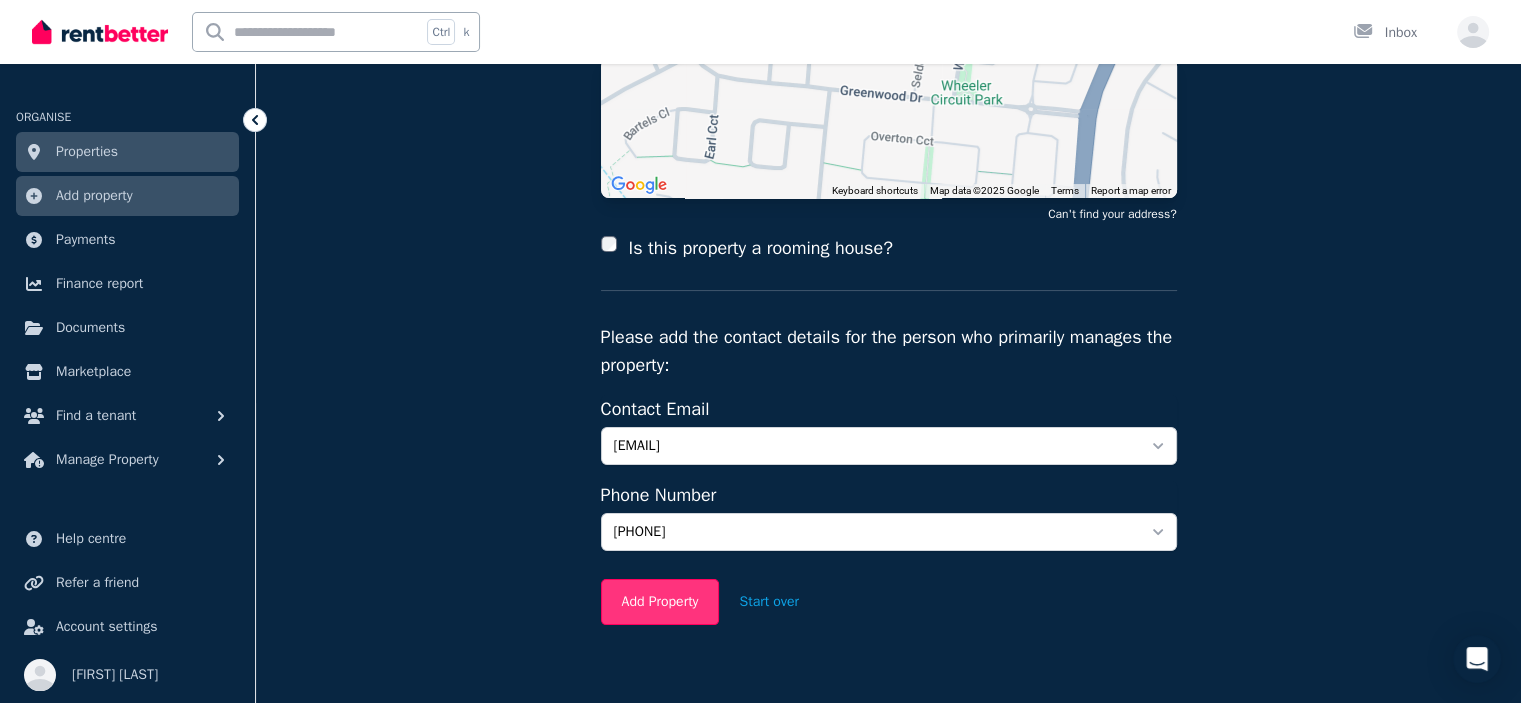type on "**********" 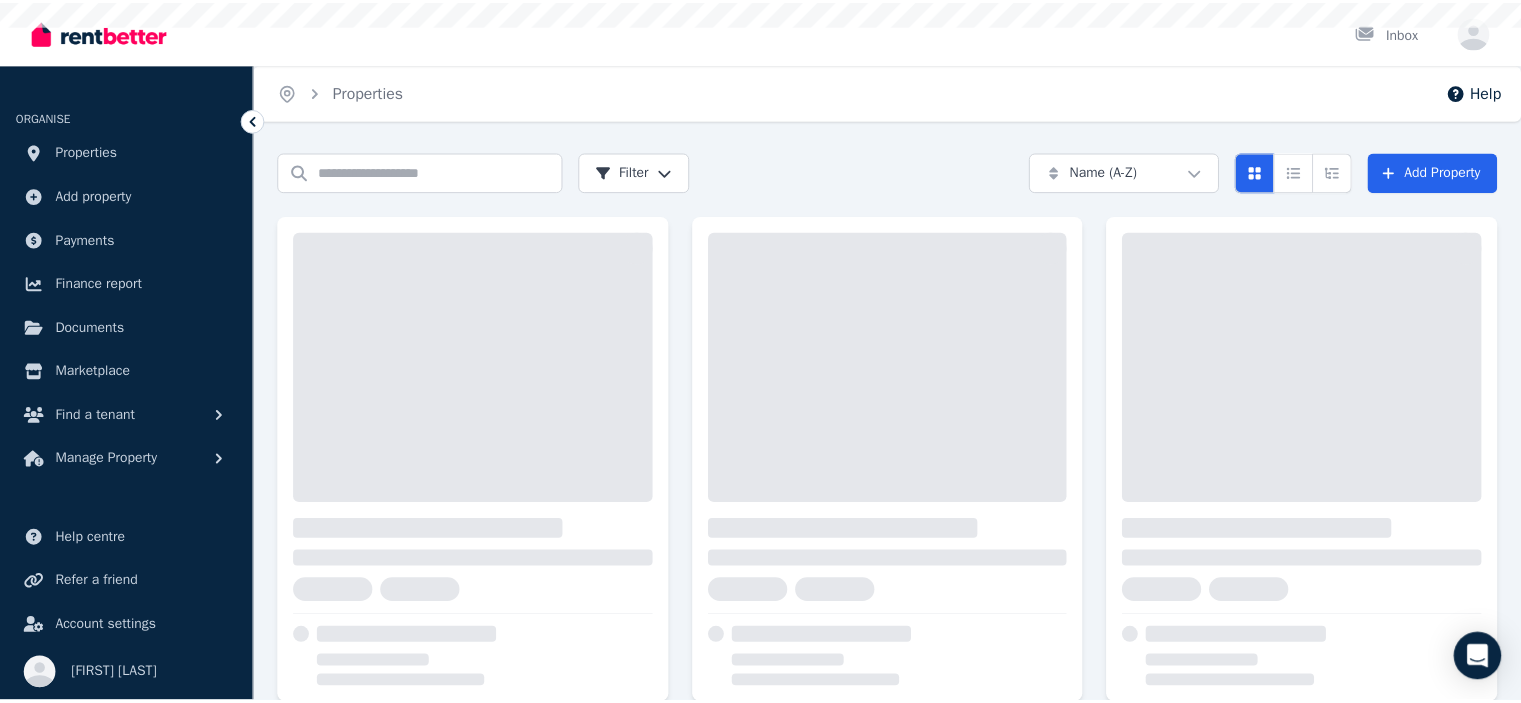 scroll, scrollTop: 0, scrollLeft: 0, axis: both 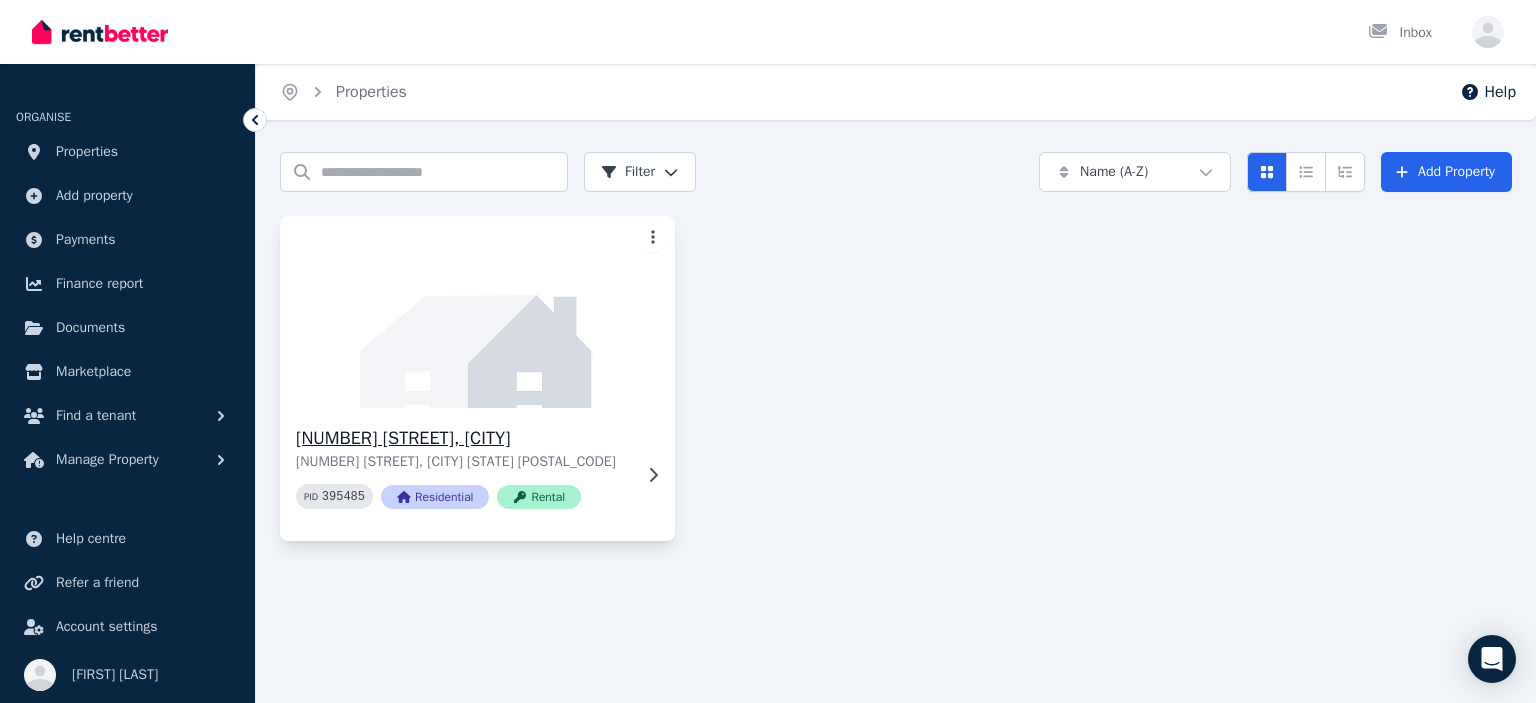 click 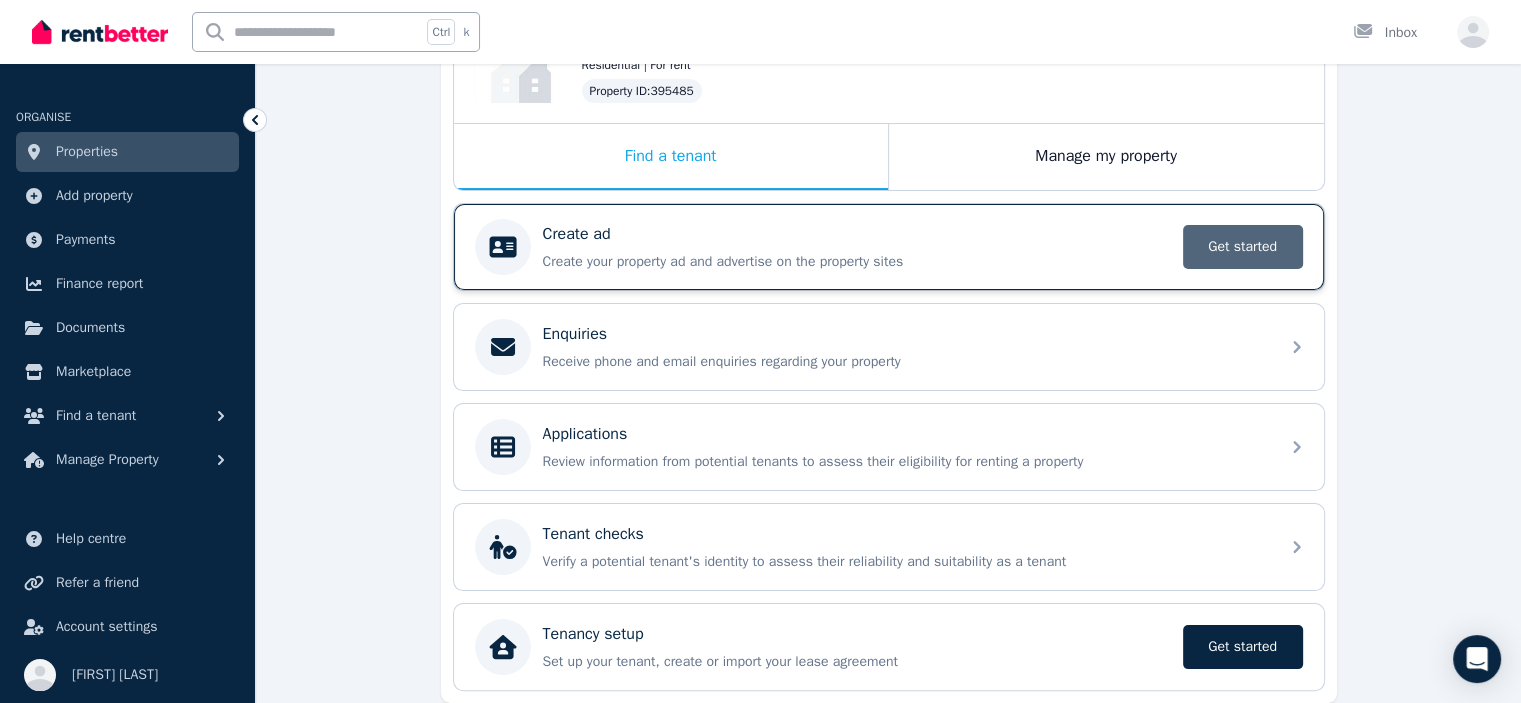 scroll, scrollTop: 239, scrollLeft: 0, axis: vertical 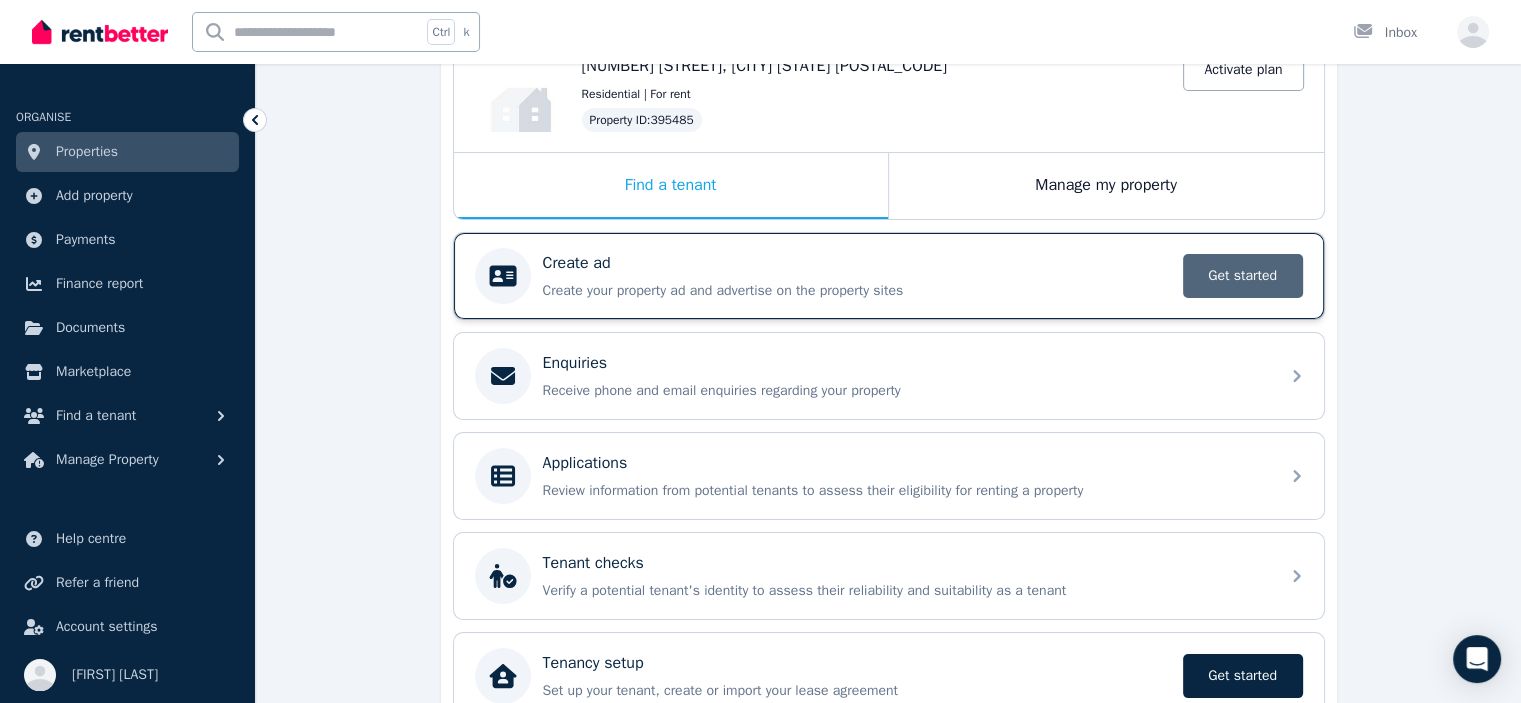 click on "Get started" at bounding box center (1243, 276) 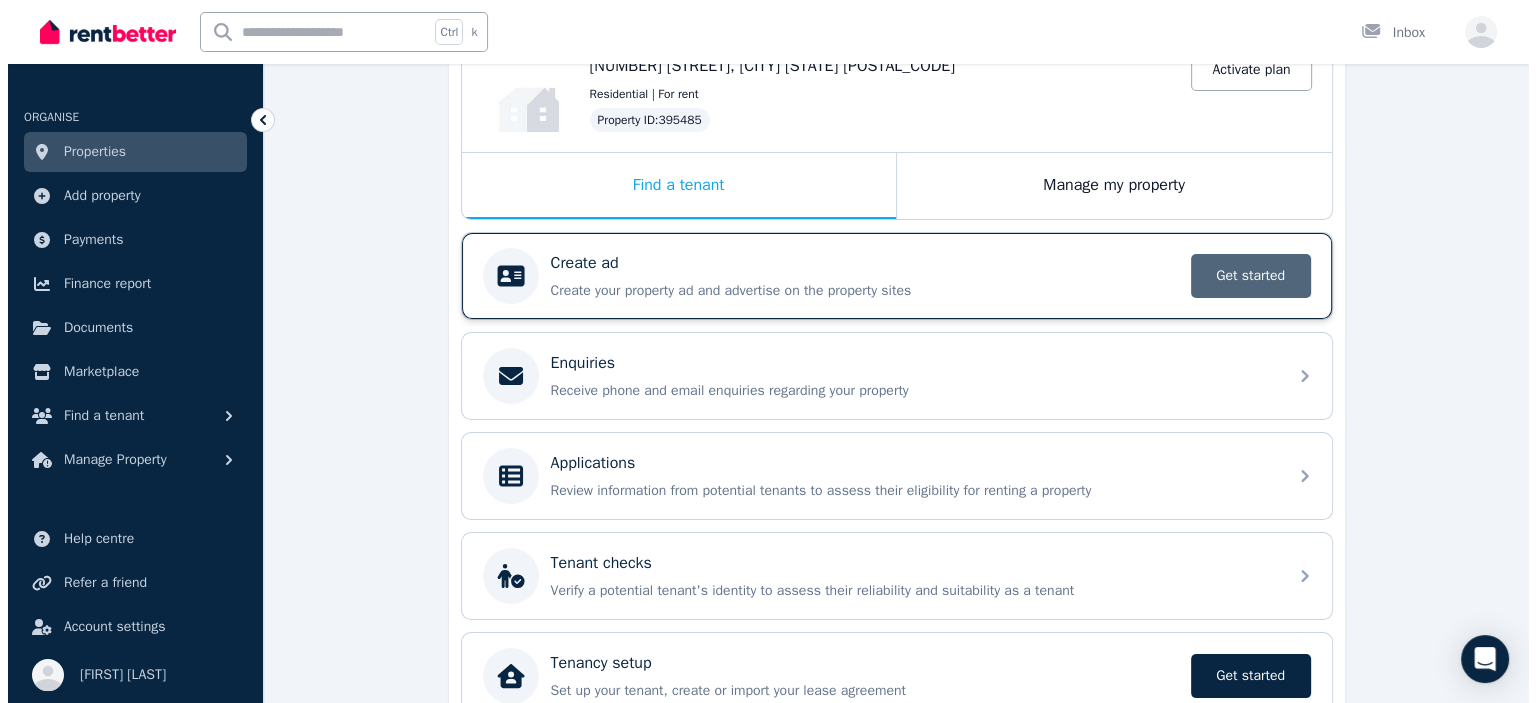 scroll, scrollTop: 0, scrollLeft: 0, axis: both 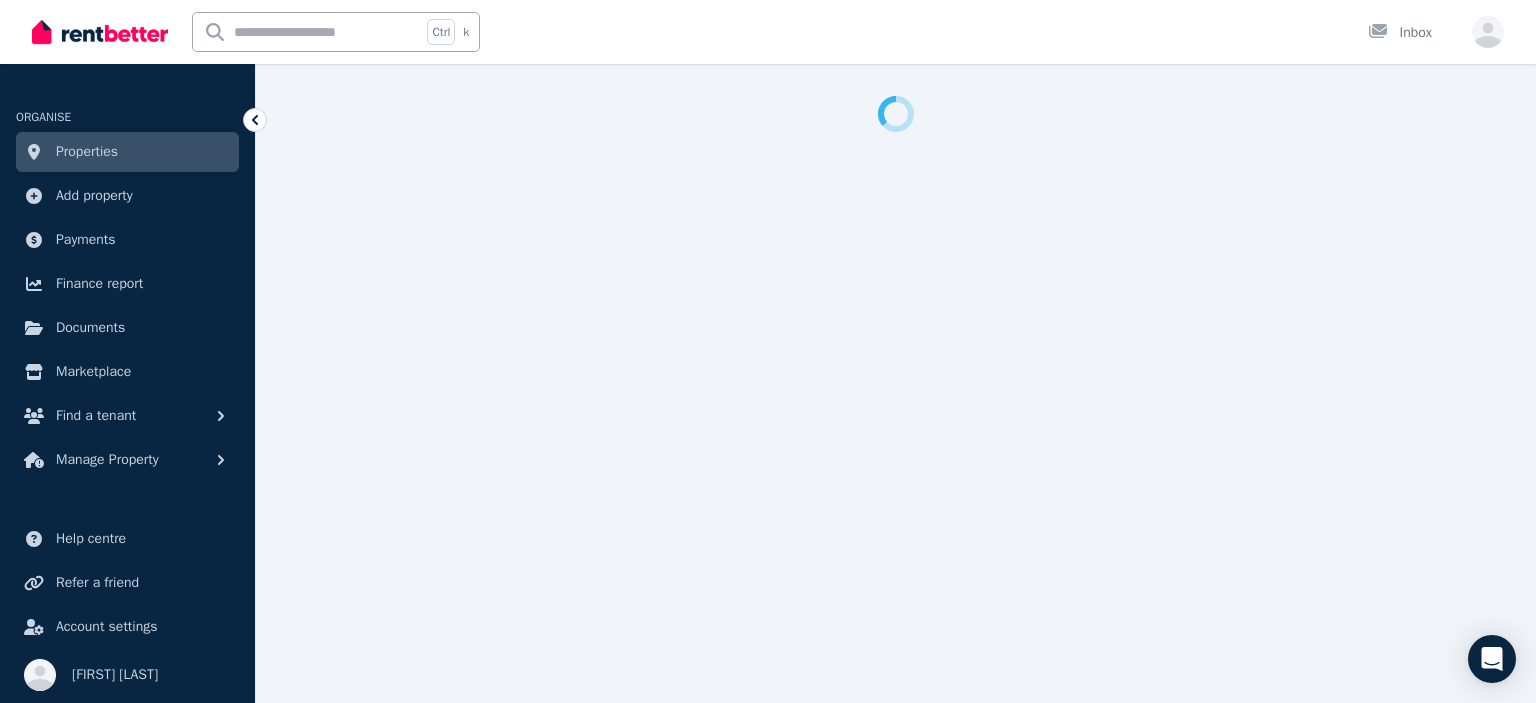 select on "***" 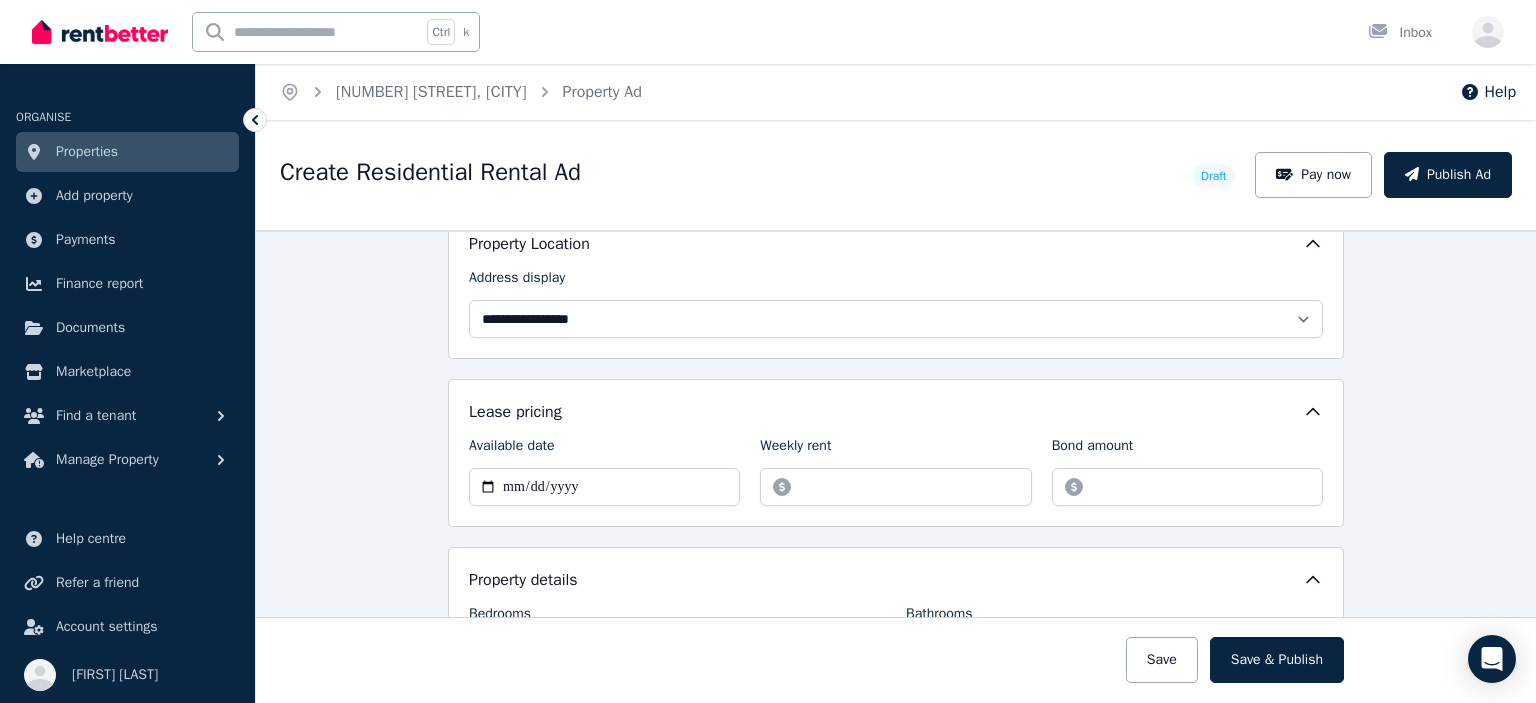 scroll, scrollTop: 400, scrollLeft: 0, axis: vertical 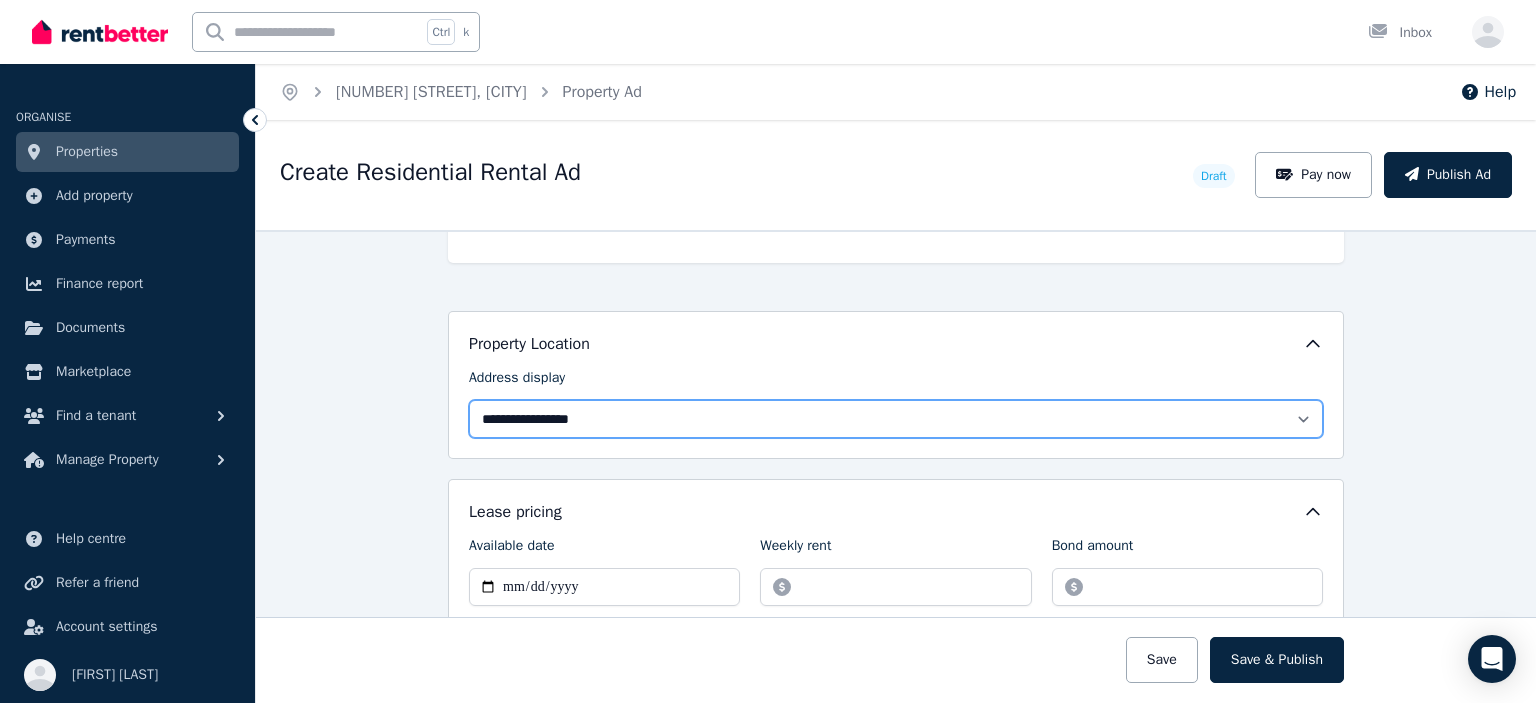 click on "**********" at bounding box center (896, 419) 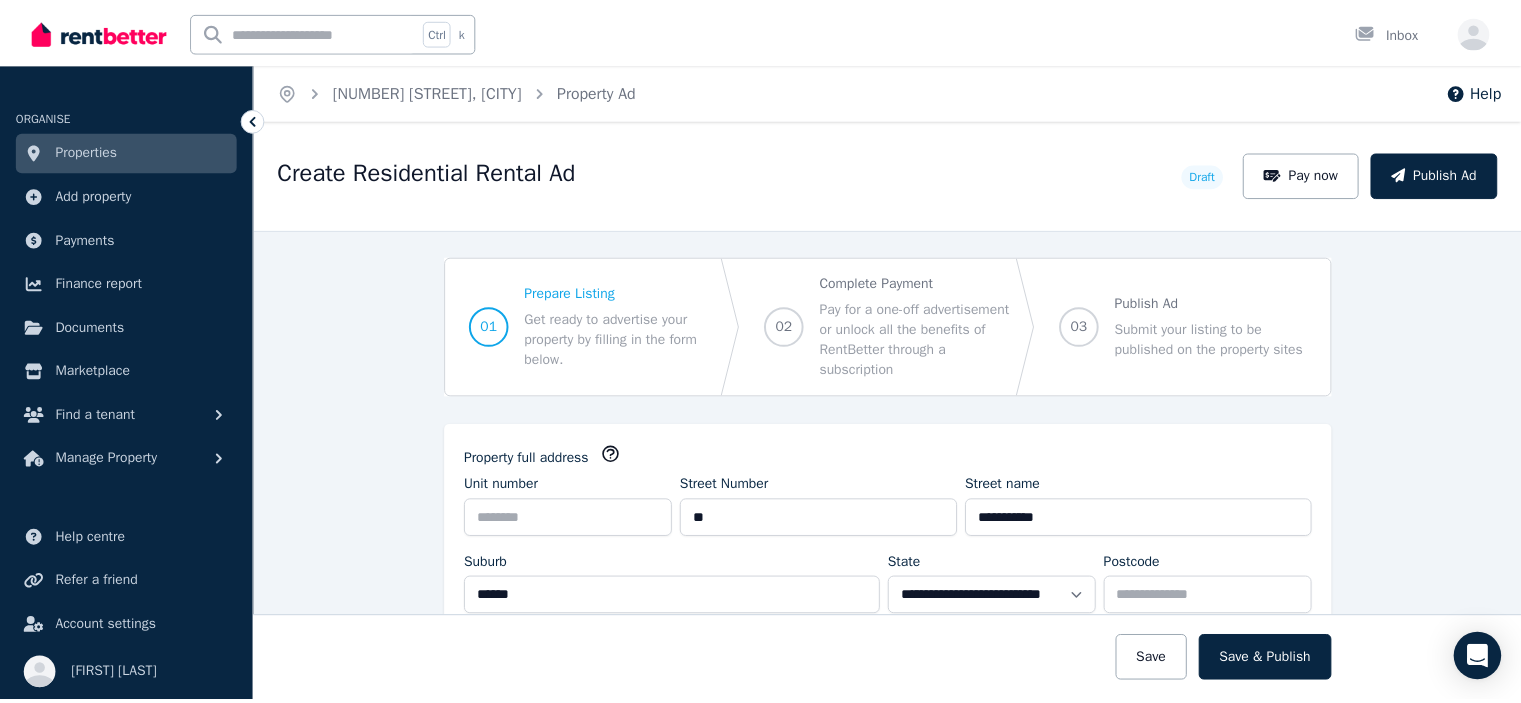 scroll, scrollTop: 0, scrollLeft: 0, axis: both 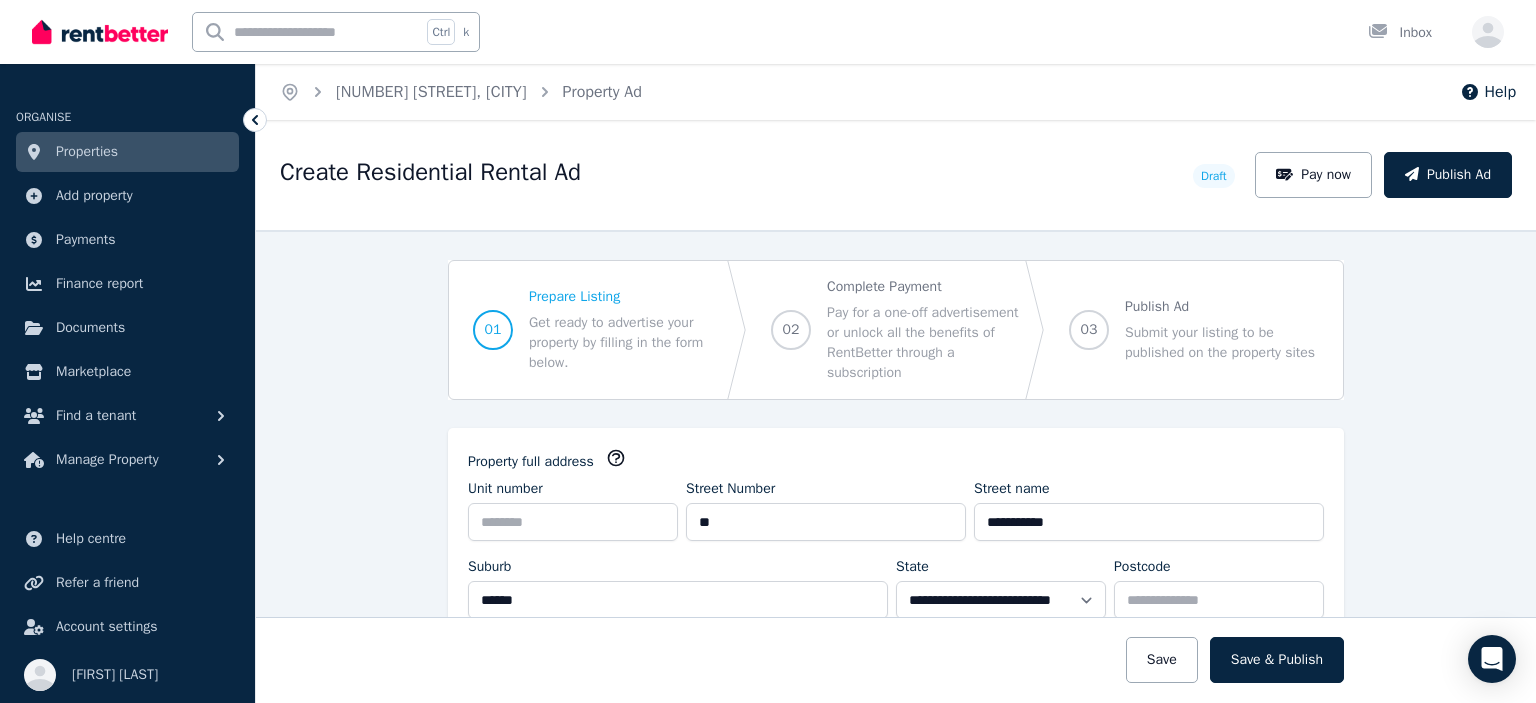 click on "Properties" at bounding box center [87, 152] 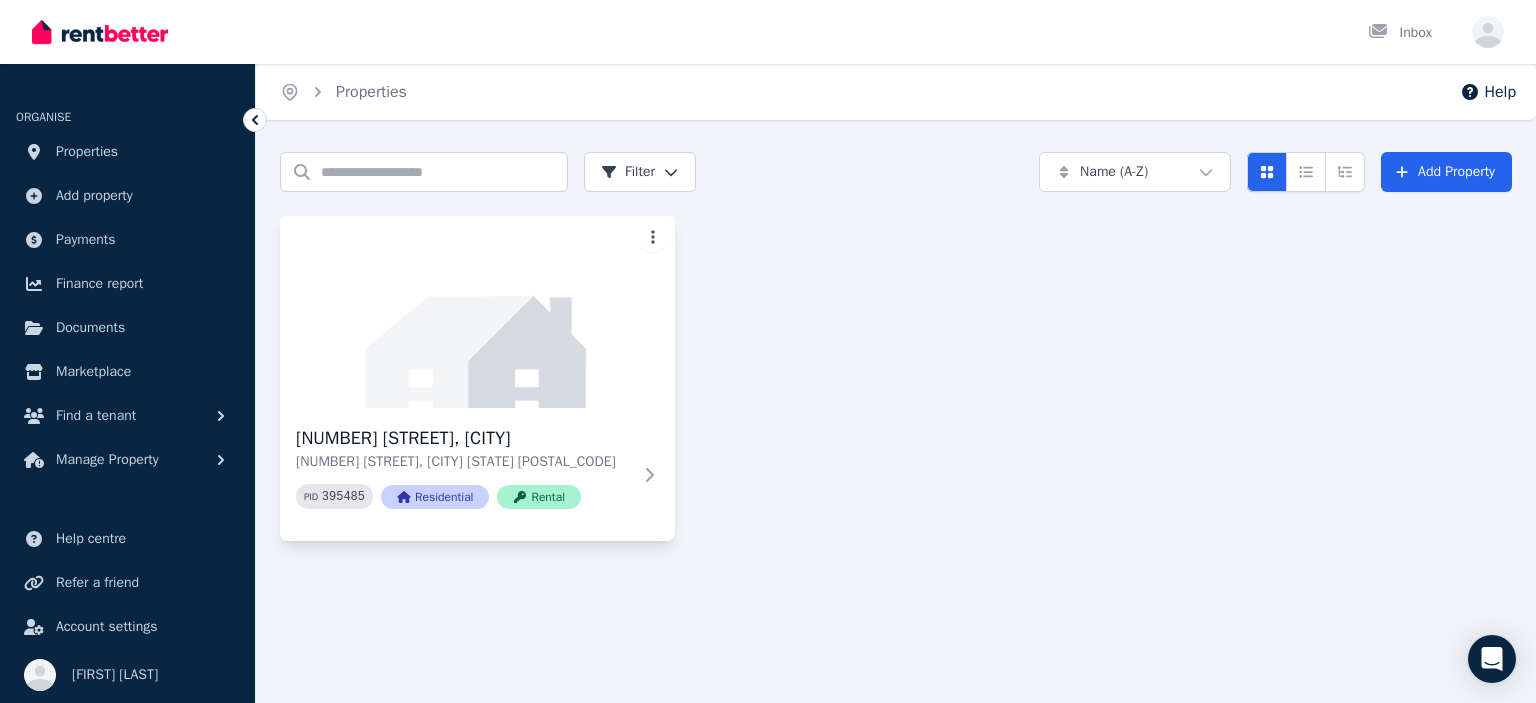 click on "Open main menu Inbox Open user menu ORGANISE Properties Add property Payments Finance report Documents Marketplace Find a tenant Manage Property Help centre Refer a friend Account settings Your profile Arpit Srivastava Home Properties Help Search properties Filter Name (A-Z) Add Property 77 Overton Cct, Kirwan 77 Overton Cct, Kirwan QLD 4817 PID   395485 Residential Rental /portal" at bounding box center [768, 351] 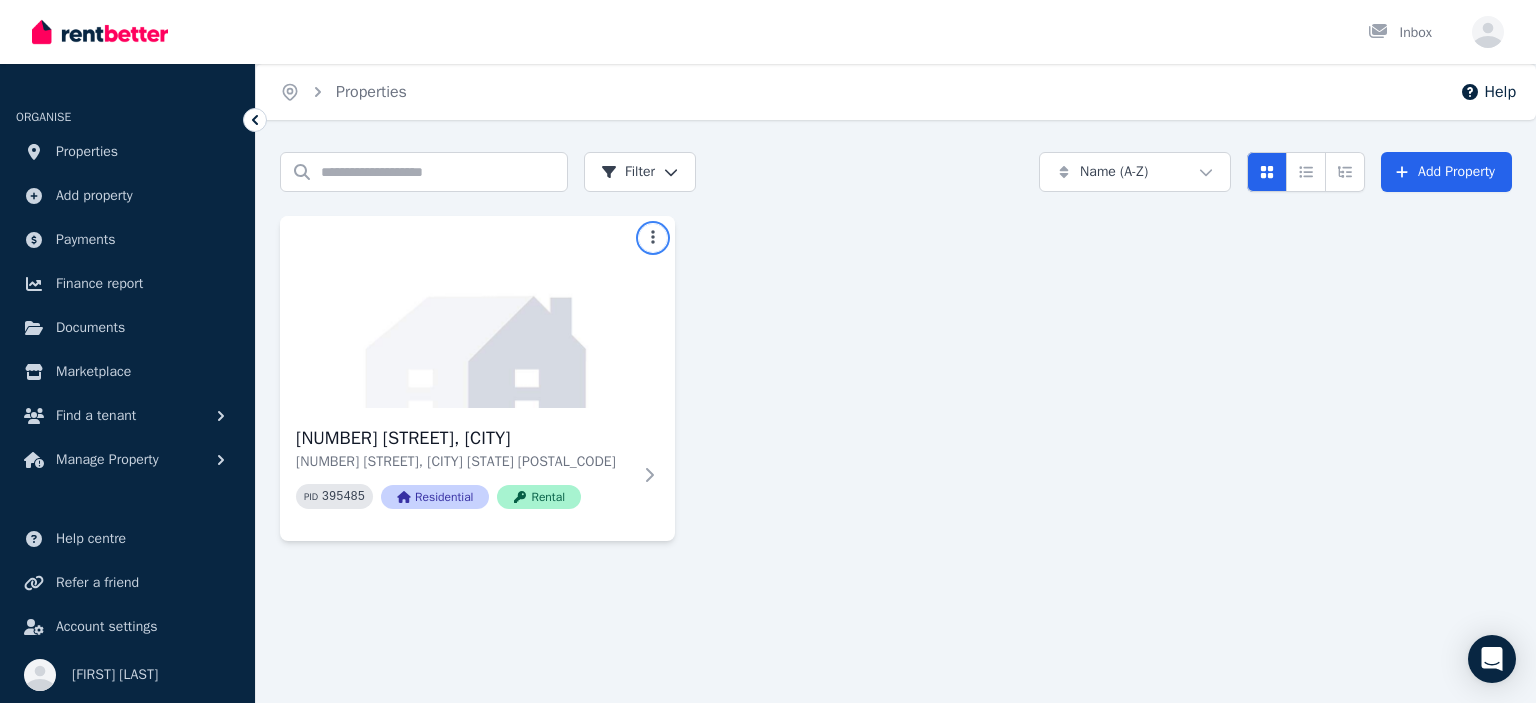 click on "Open main menu Inbox Open user menu ORGANISE Properties Add property Payments Finance report Documents Marketplace Find a tenant Manage Property Help centre Refer a friend Account settings Your profile Arpit Srivastava Home Properties Help Search properties Filter Name (A-Z) Add Property 77 Overton Cct, Kirwan 77 Overton Cct, Kirwan QLD 4817 PID   395485 Residential Rental /portal" at bounding box center [768, 351] 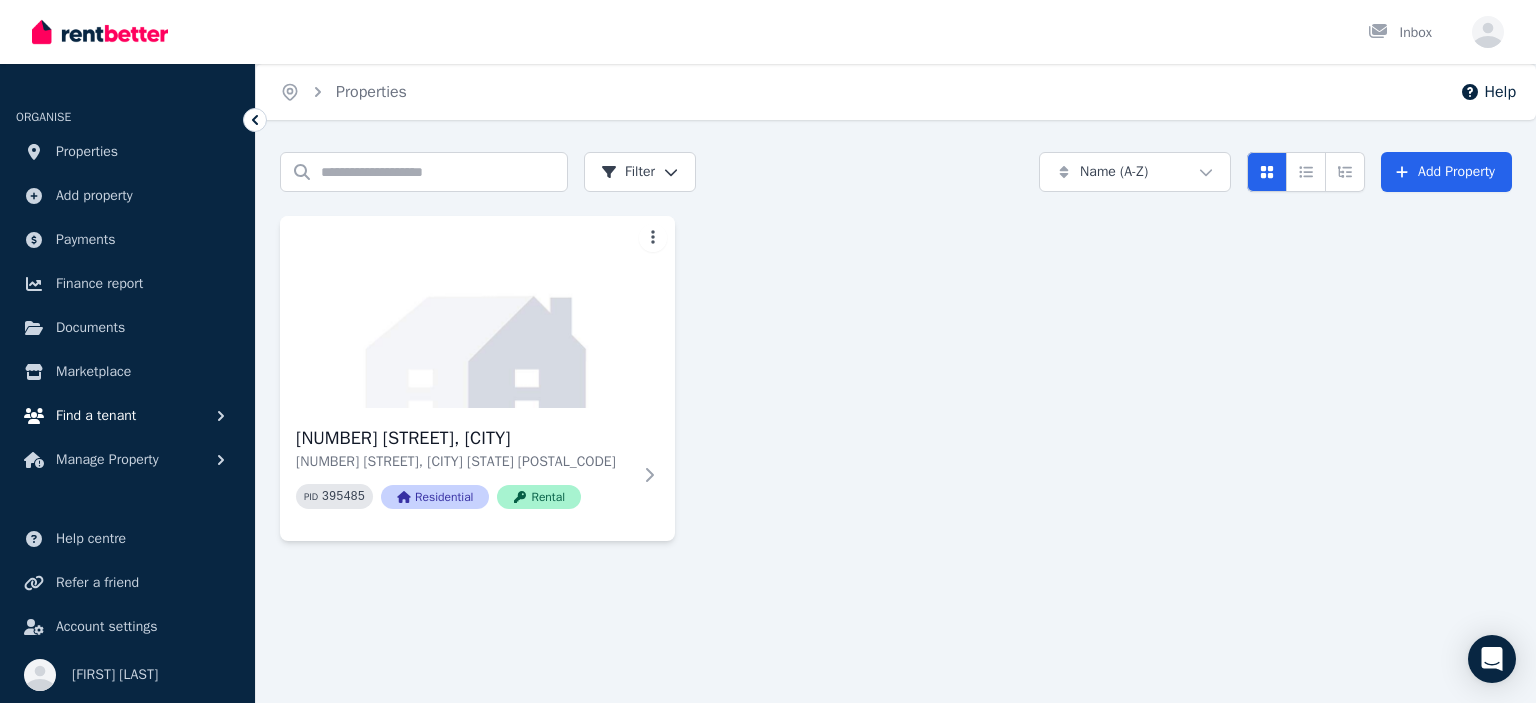 click on "Find a tenant" at bounding box center (127, 416) 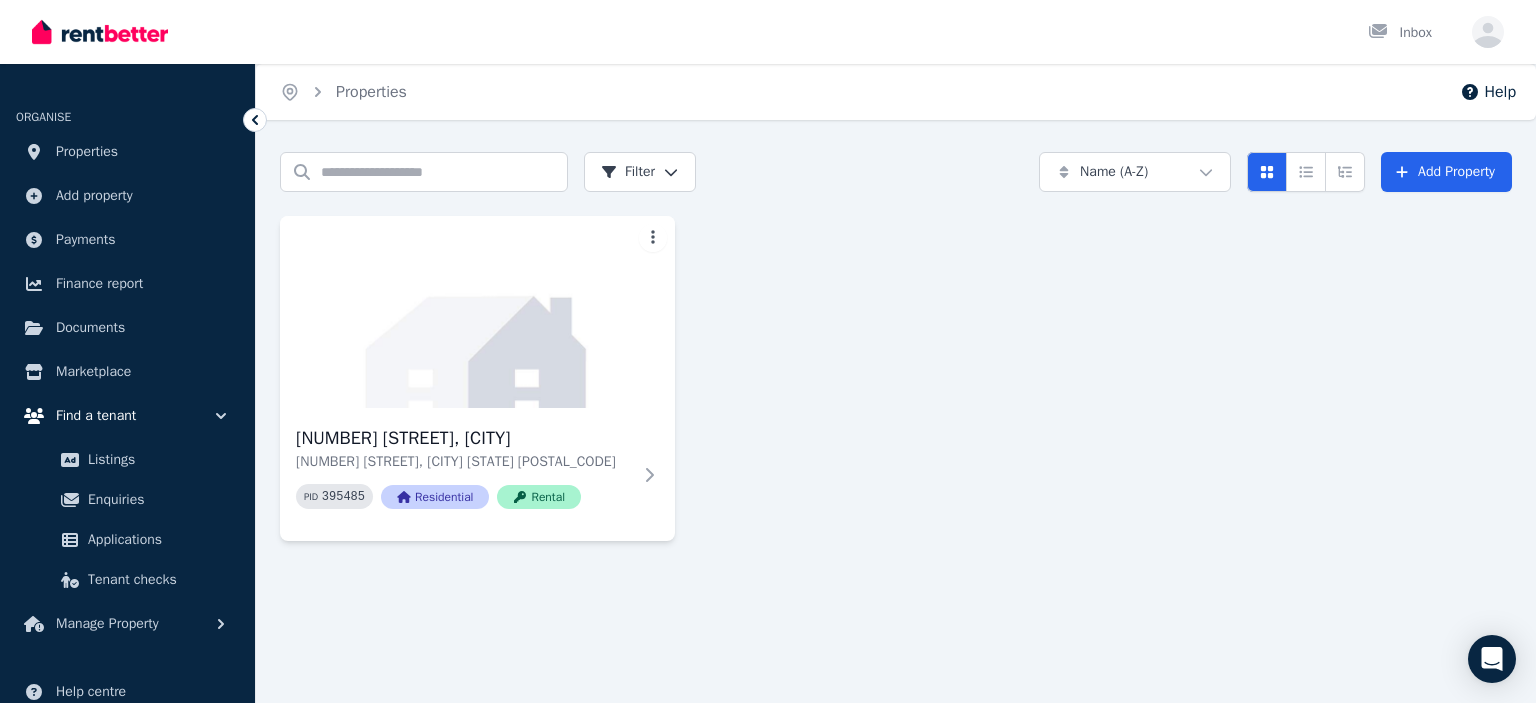 click on "Find a tenant" at bounding box center [127, 416] 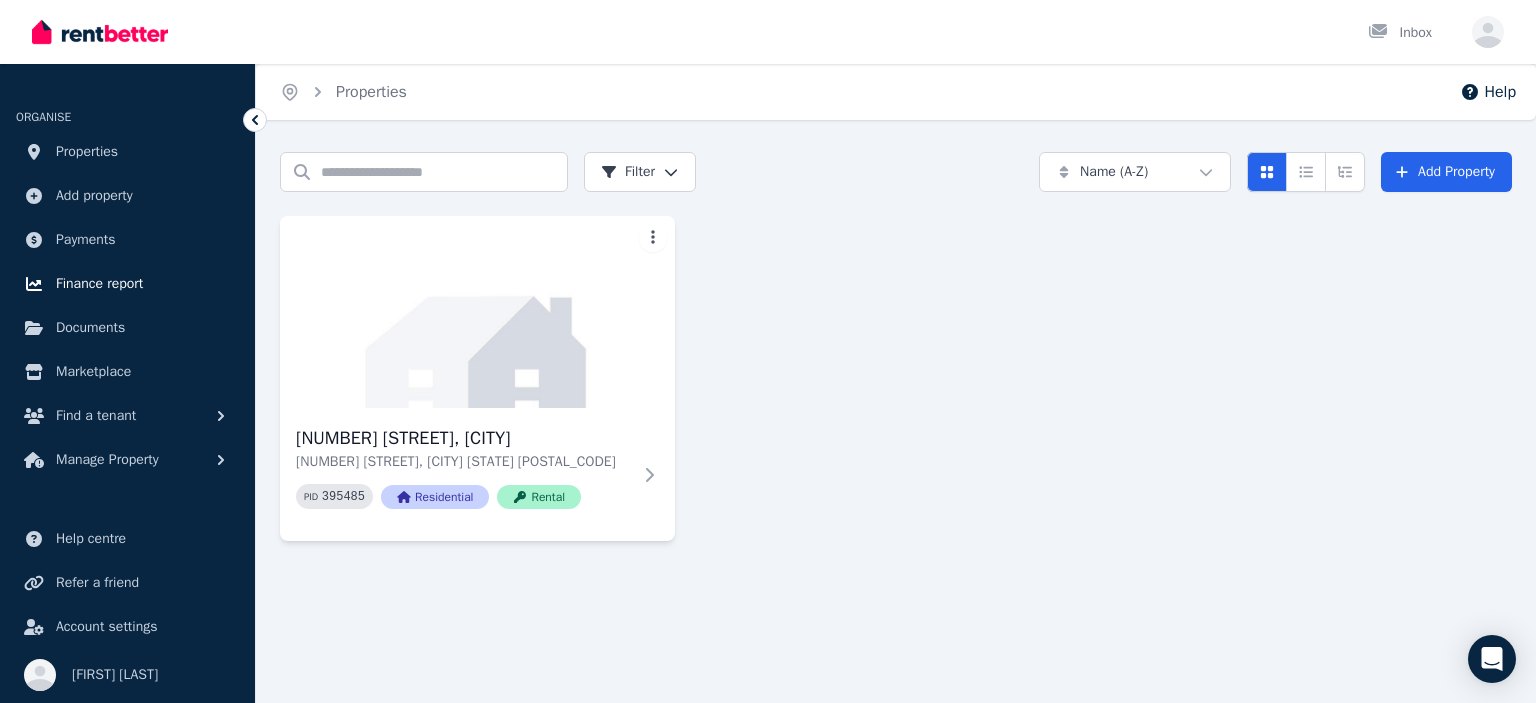 click on "Finance report" at bounding box center (99, 284) 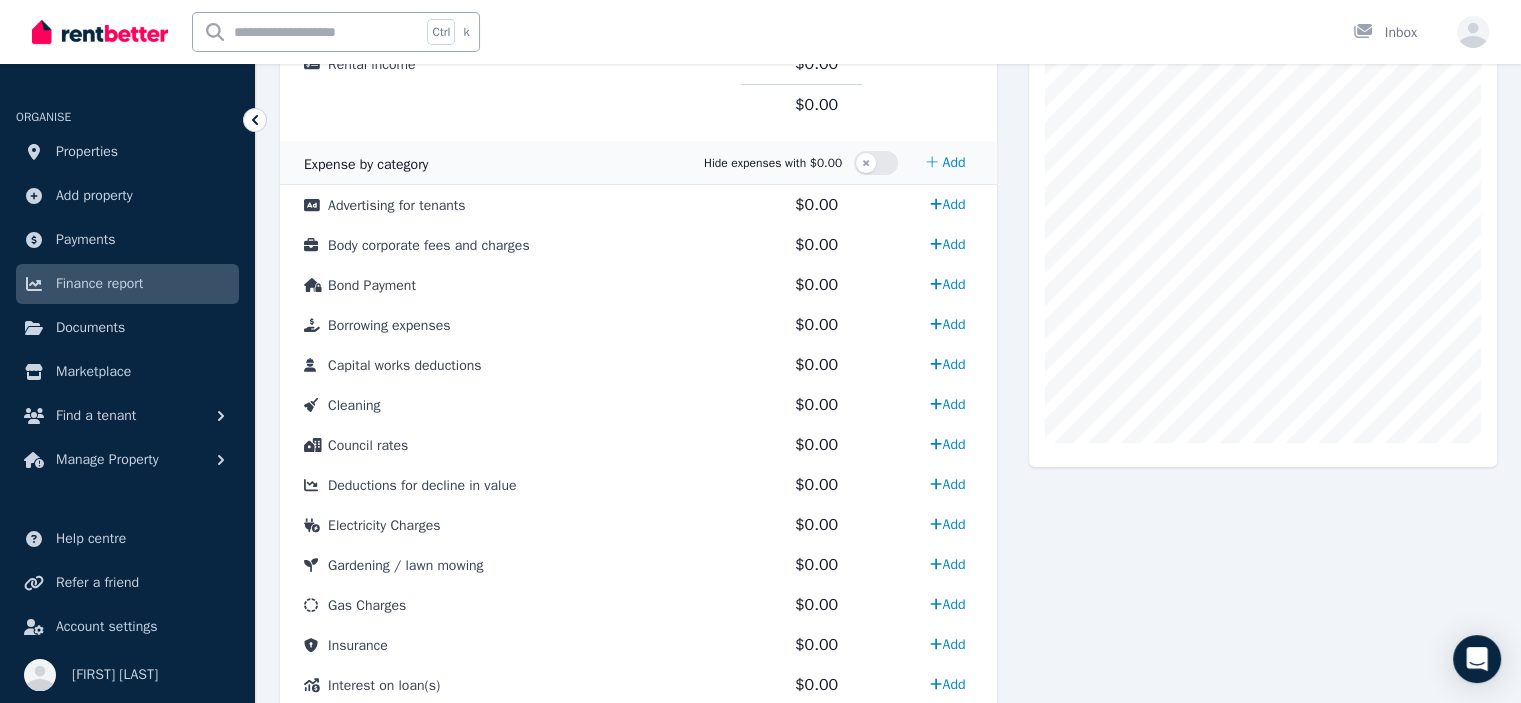 scroll, scrollTop: 400, scrollLeft: 0, axis: vertical 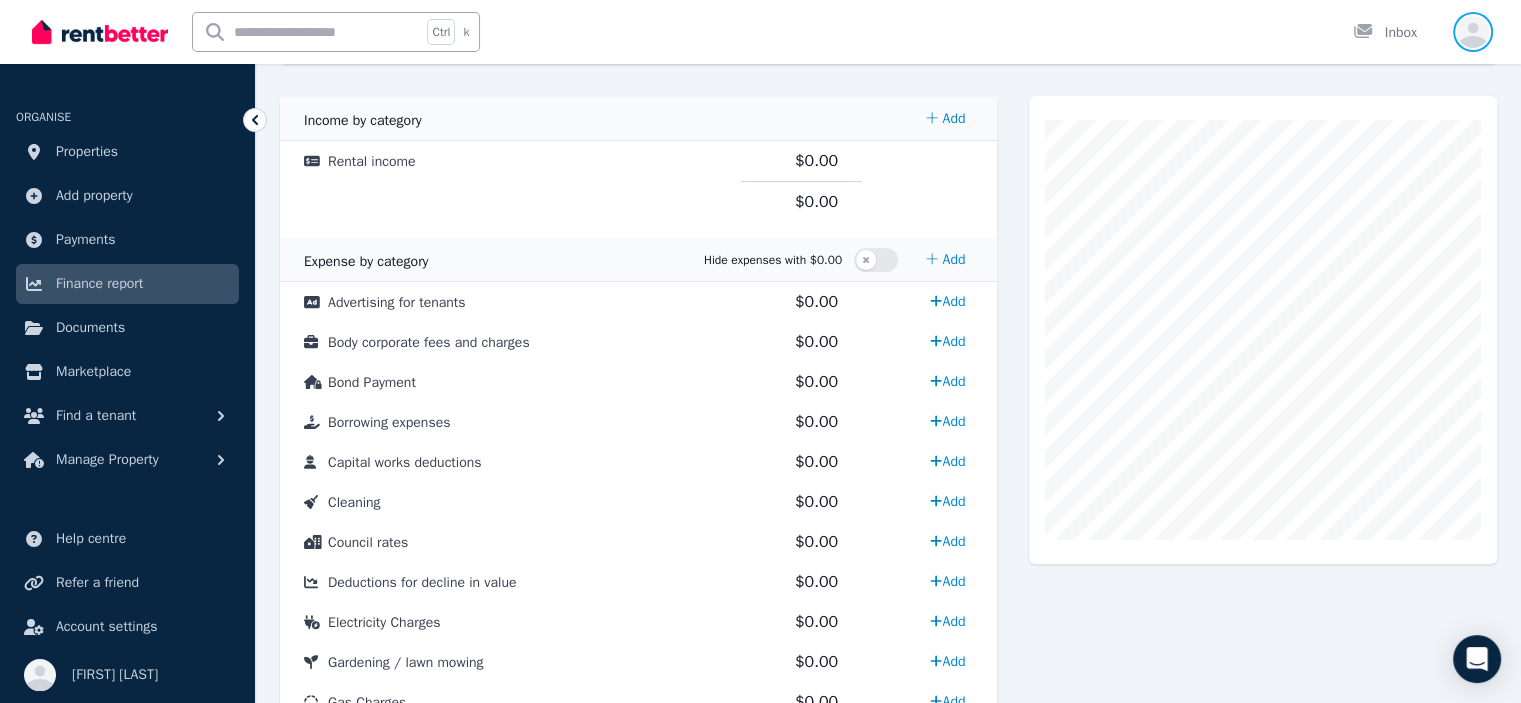 click 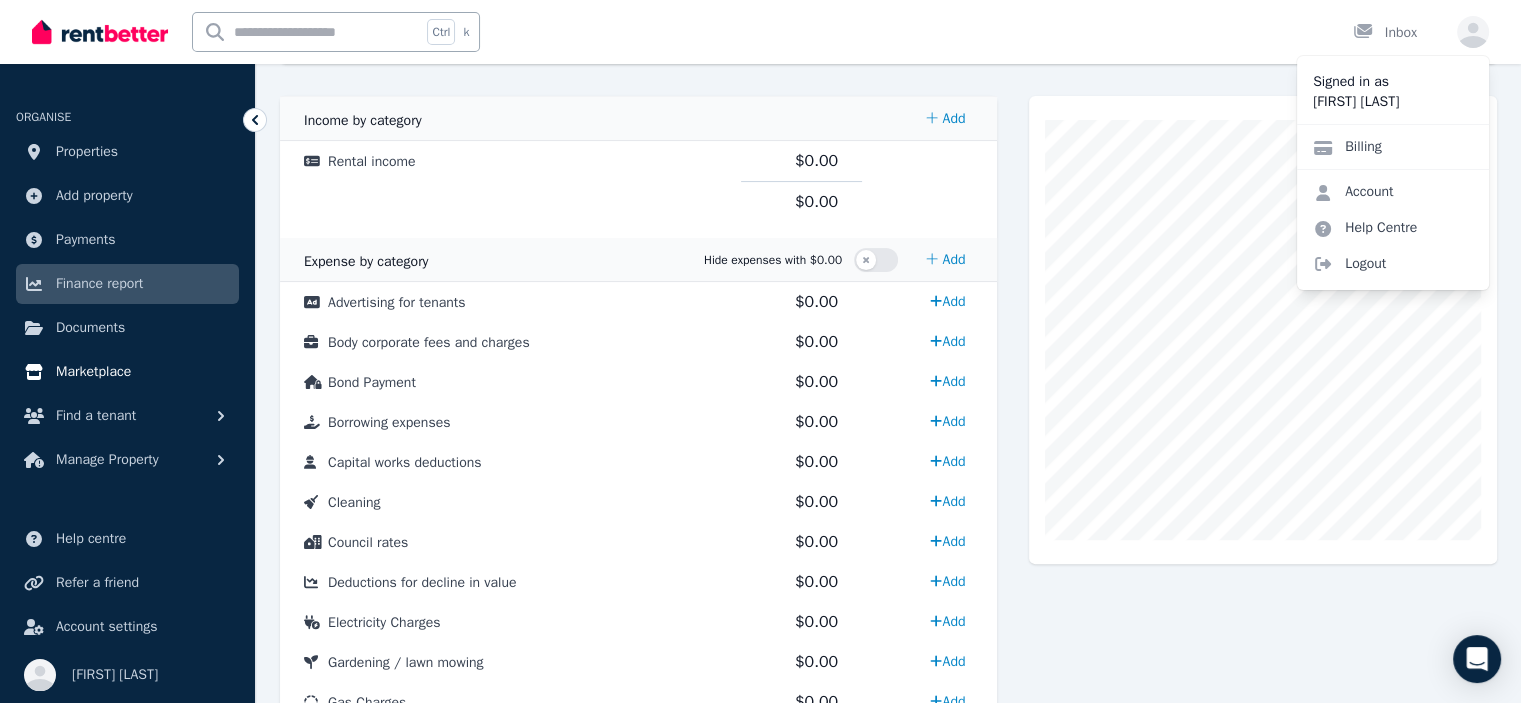 click on "Marketplace" at bounding box center (93, 372) 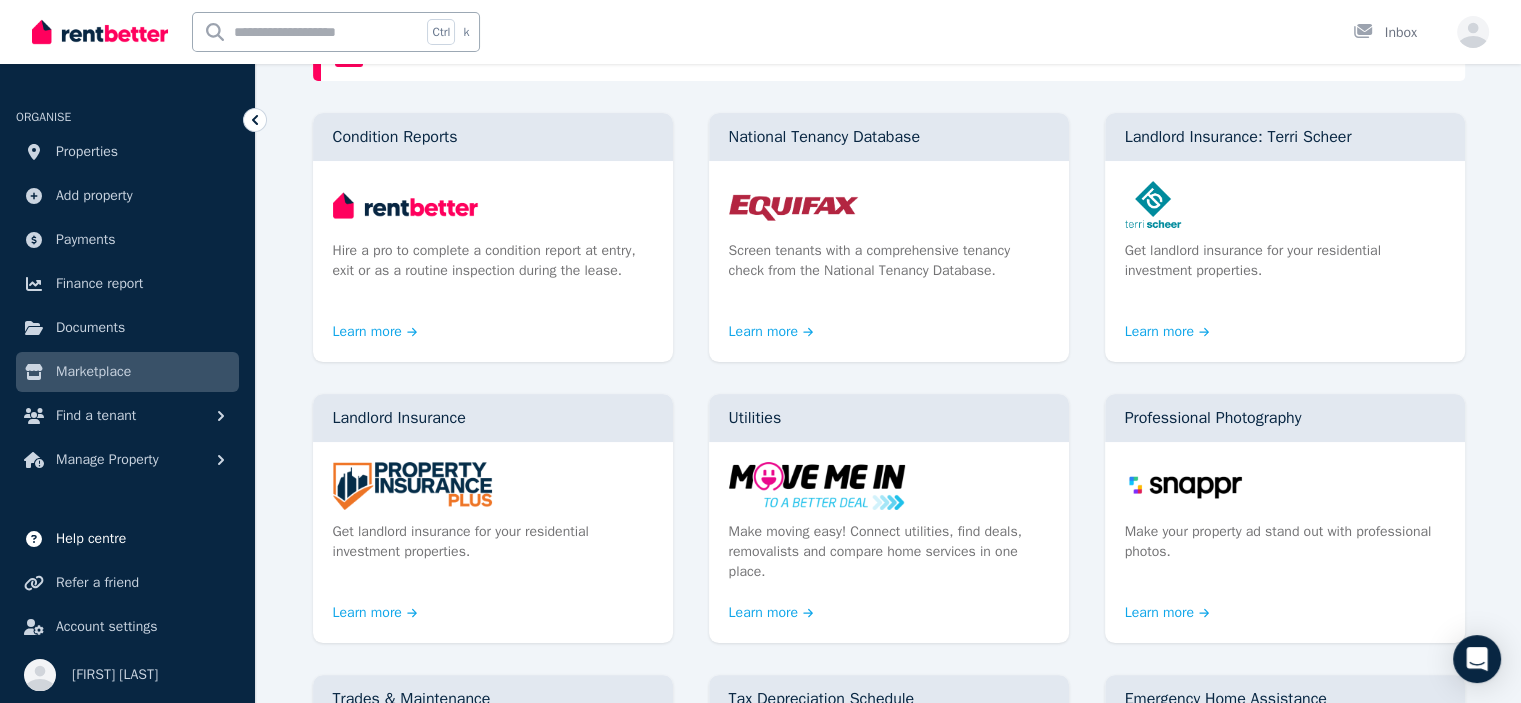 scroll, scrollTop: 200, scrollLeft: 0, axis: vertical 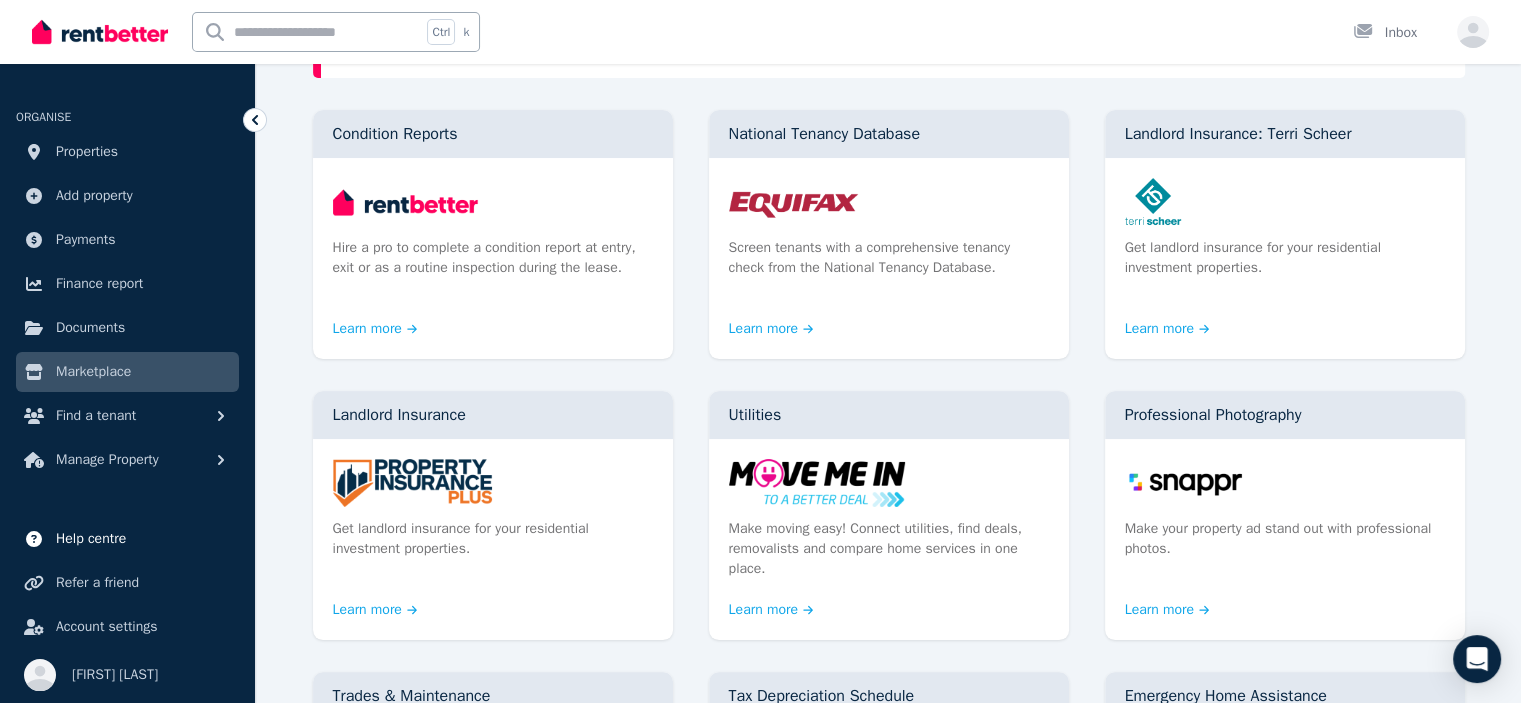 click on "Help centre" at bounding box center [127, 539] 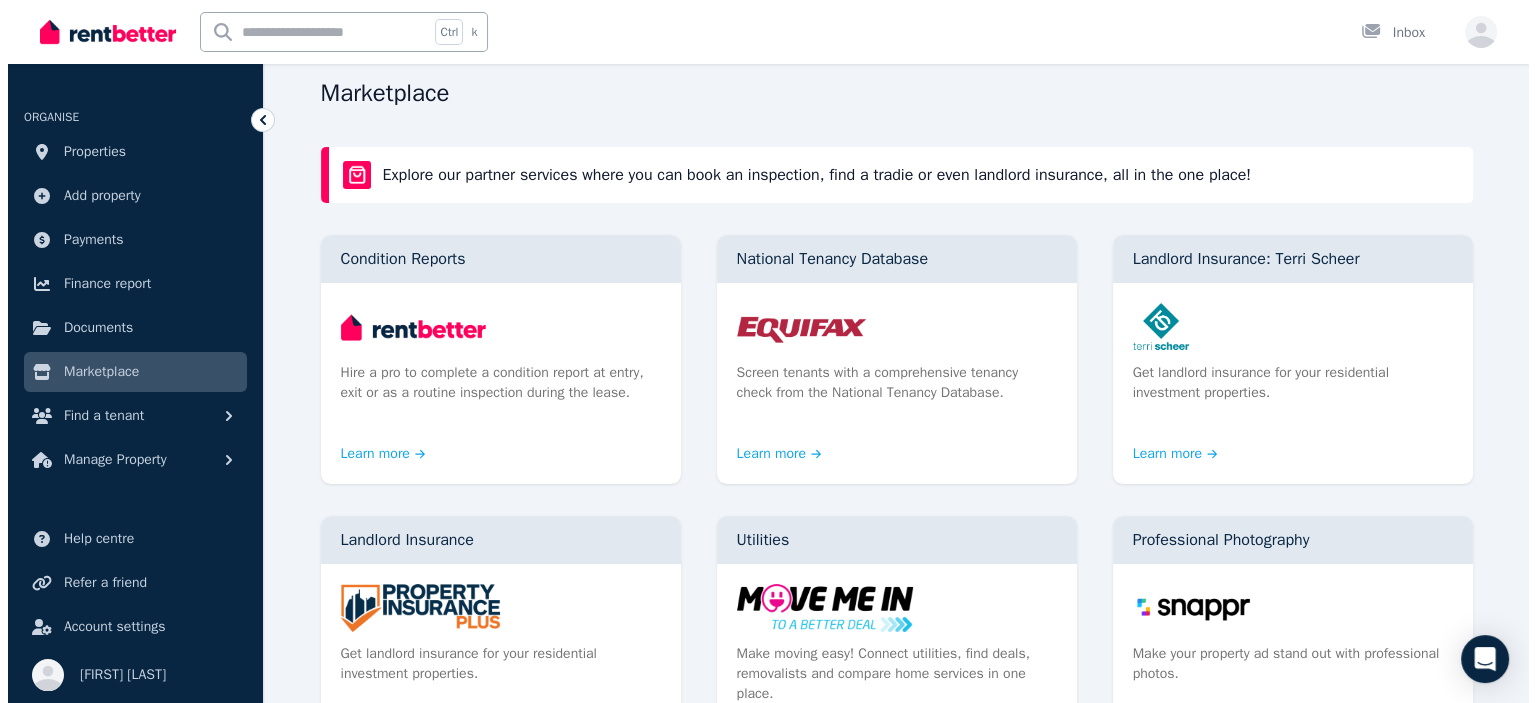 scroll, scrollTop: 0, scrollLeft: 0, axis: both 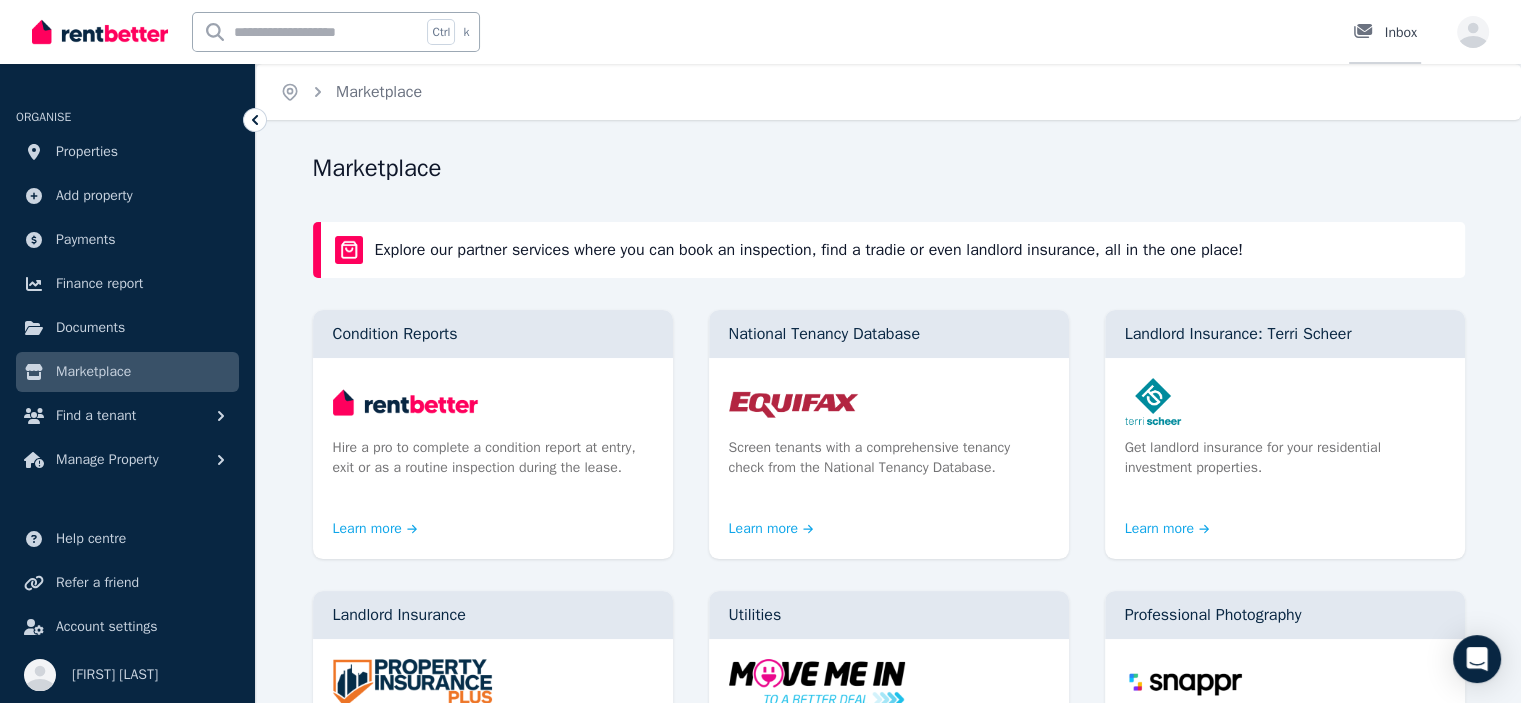 click 